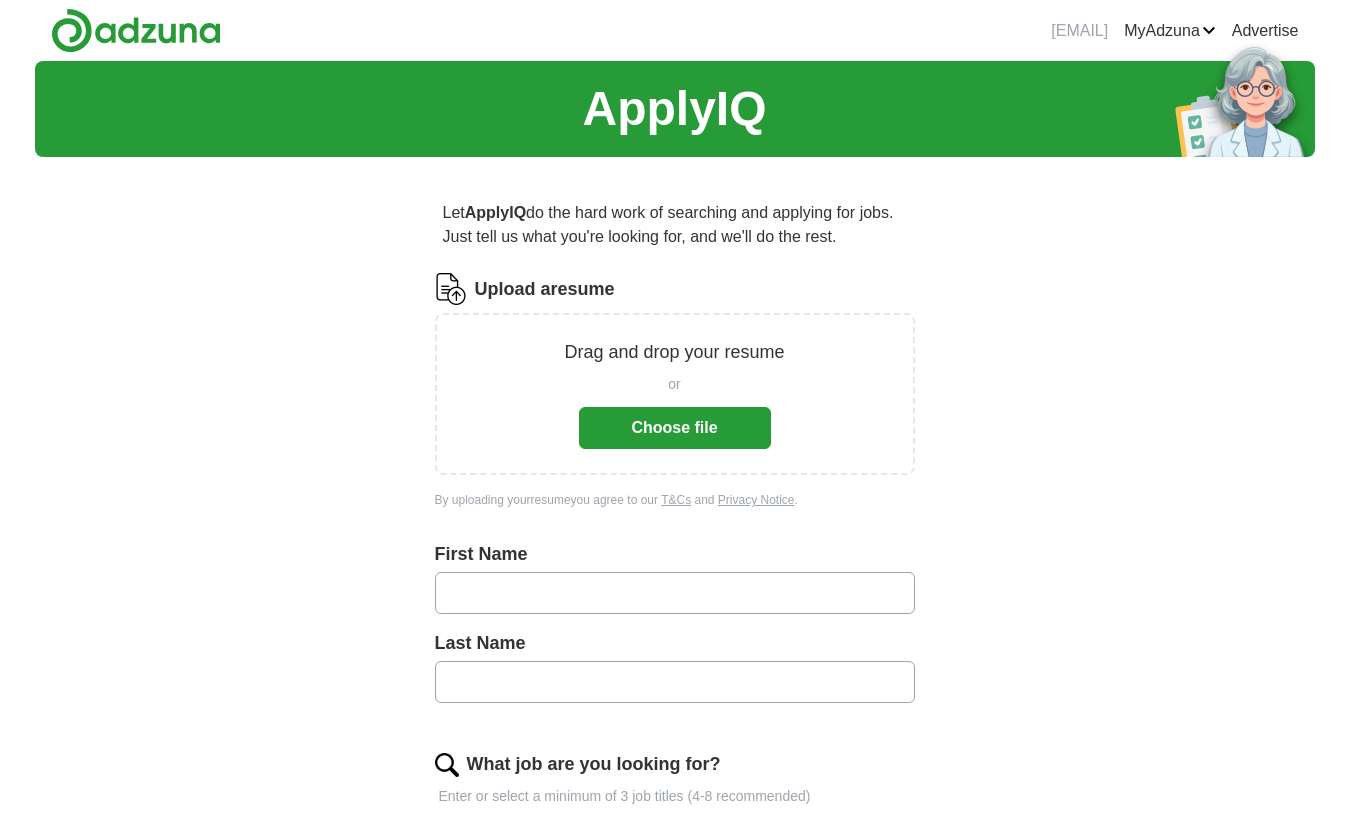 scroll, scrollTop: 0, scrollLeft: 0, axis: both 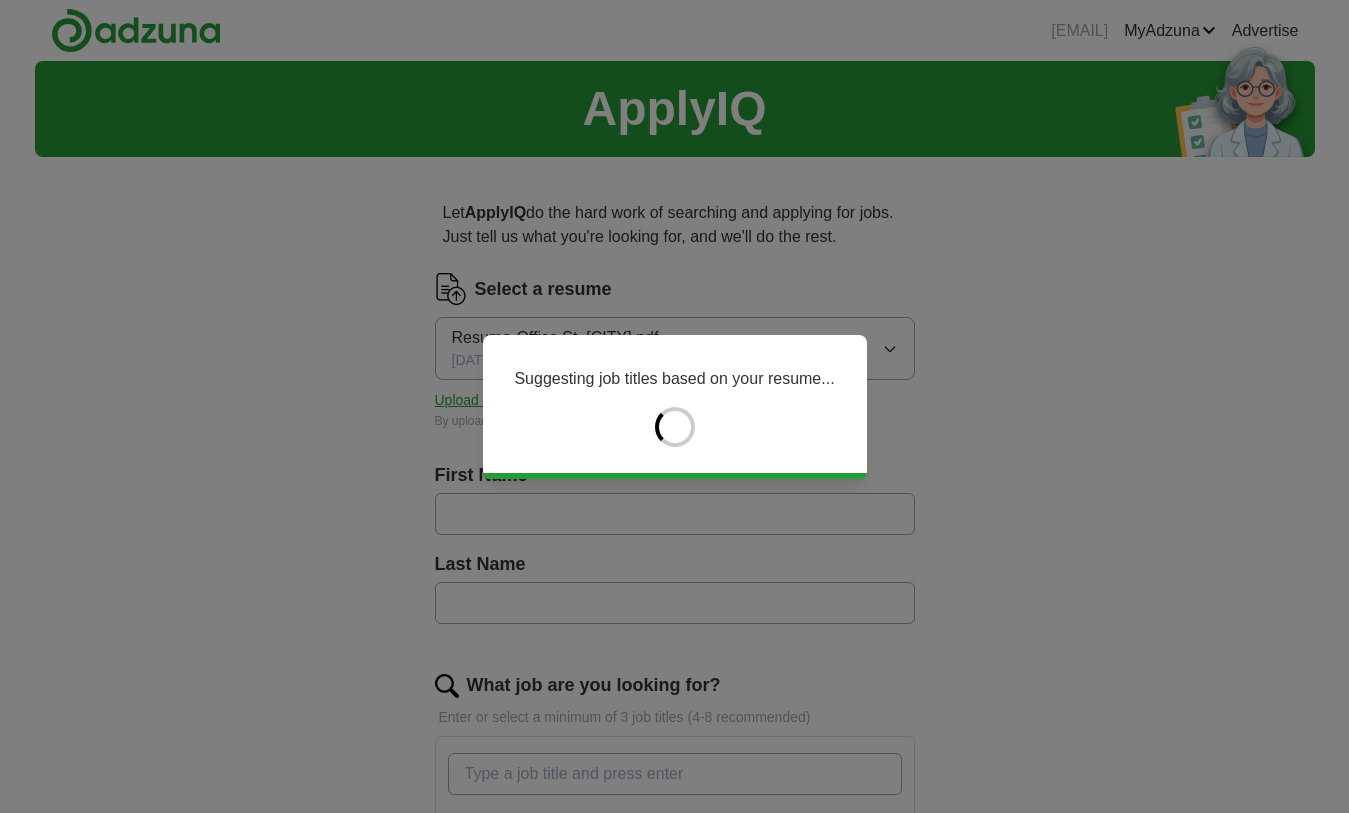type on "******" 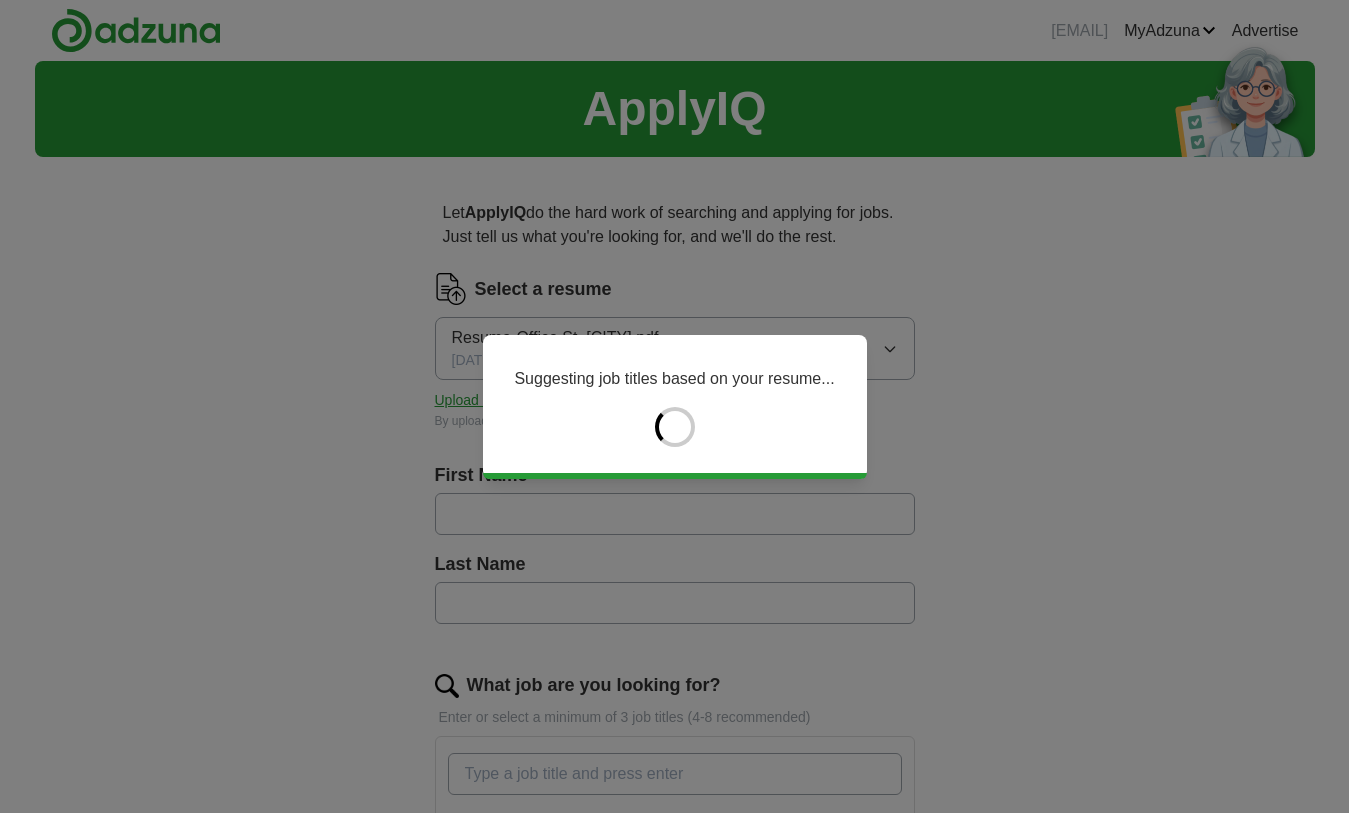 type on "*****" 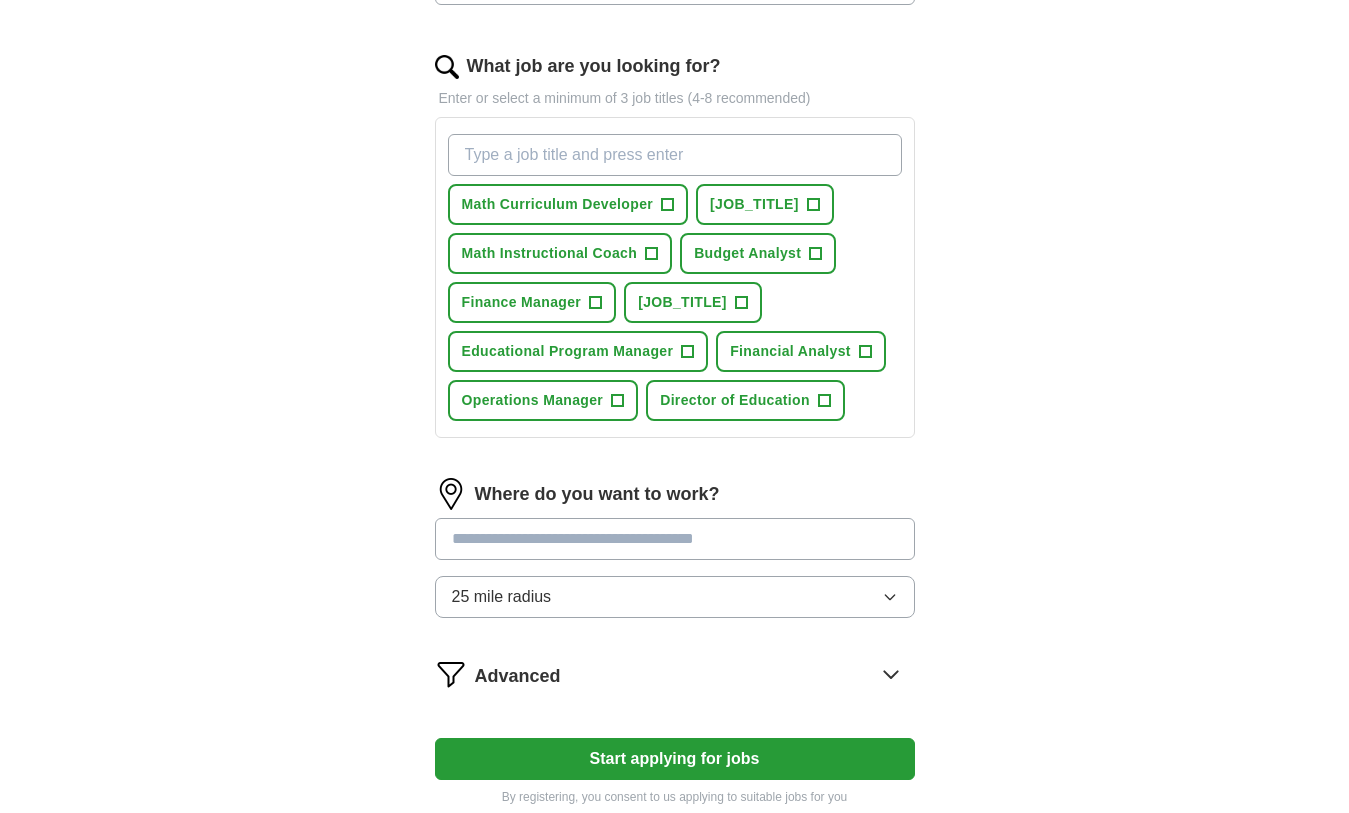 scroll, scrollTop: 620, scrollLeft: 0, axis: vertical 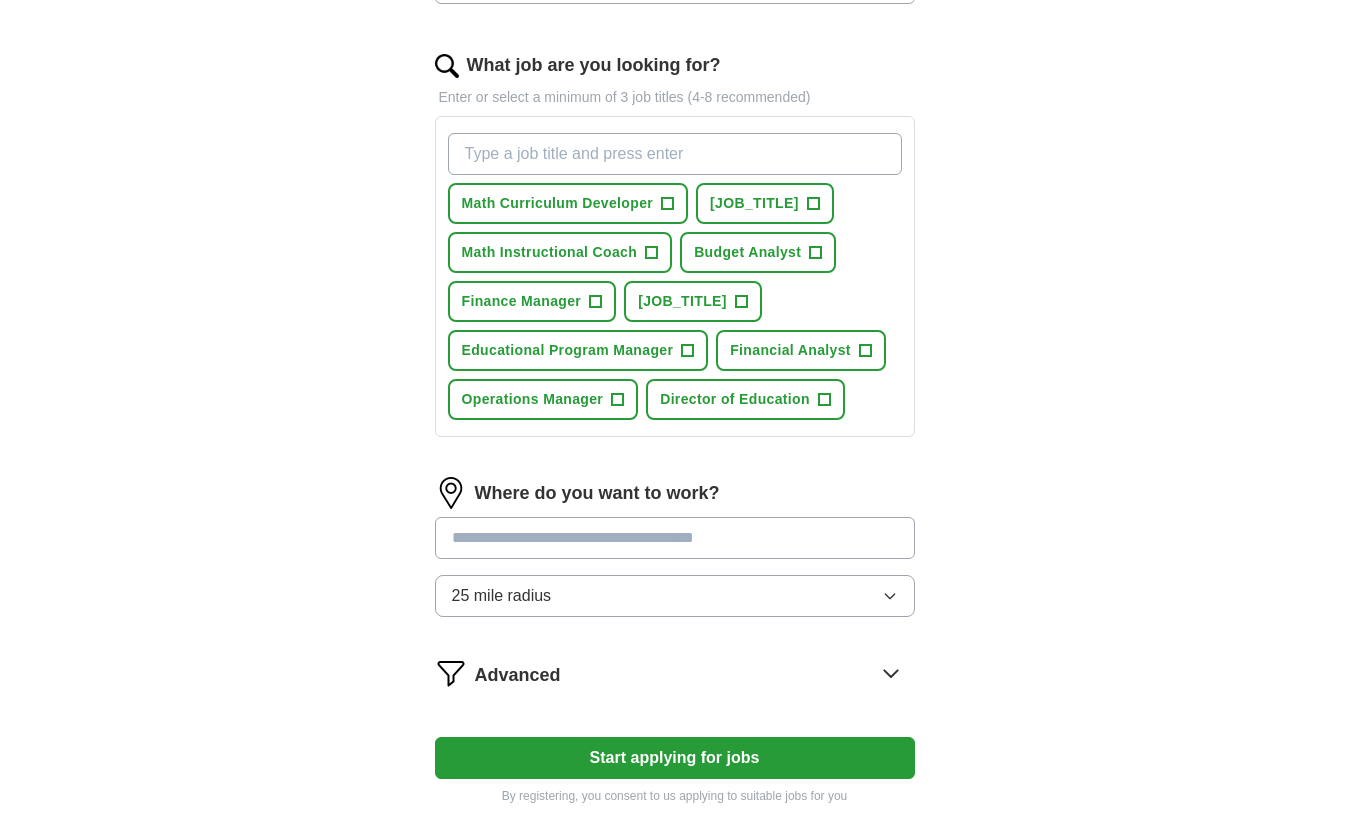 click at bounding box center (675, 538) 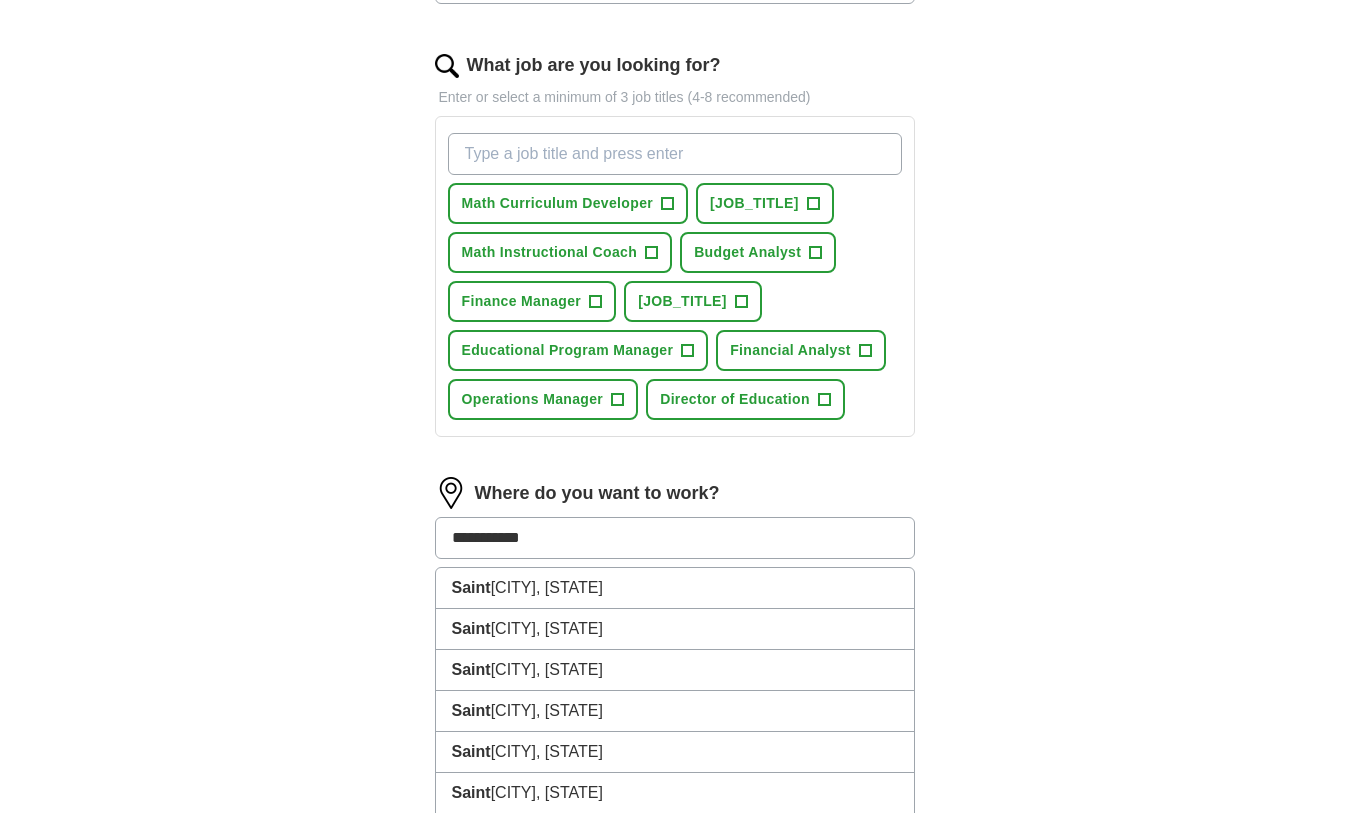type on "**********" 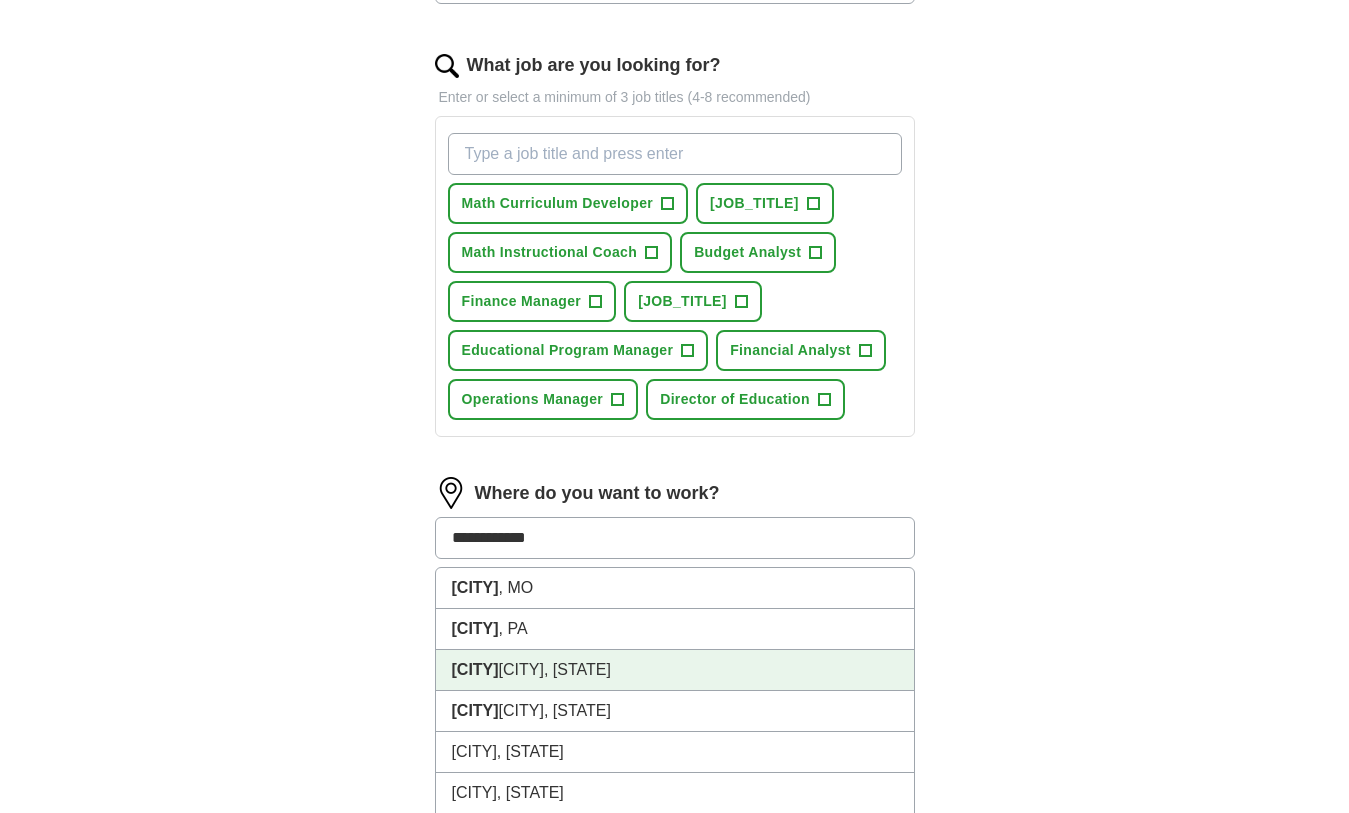 click on "[CITY] [CITY], [STATE]" at bounding box center [675, 670] 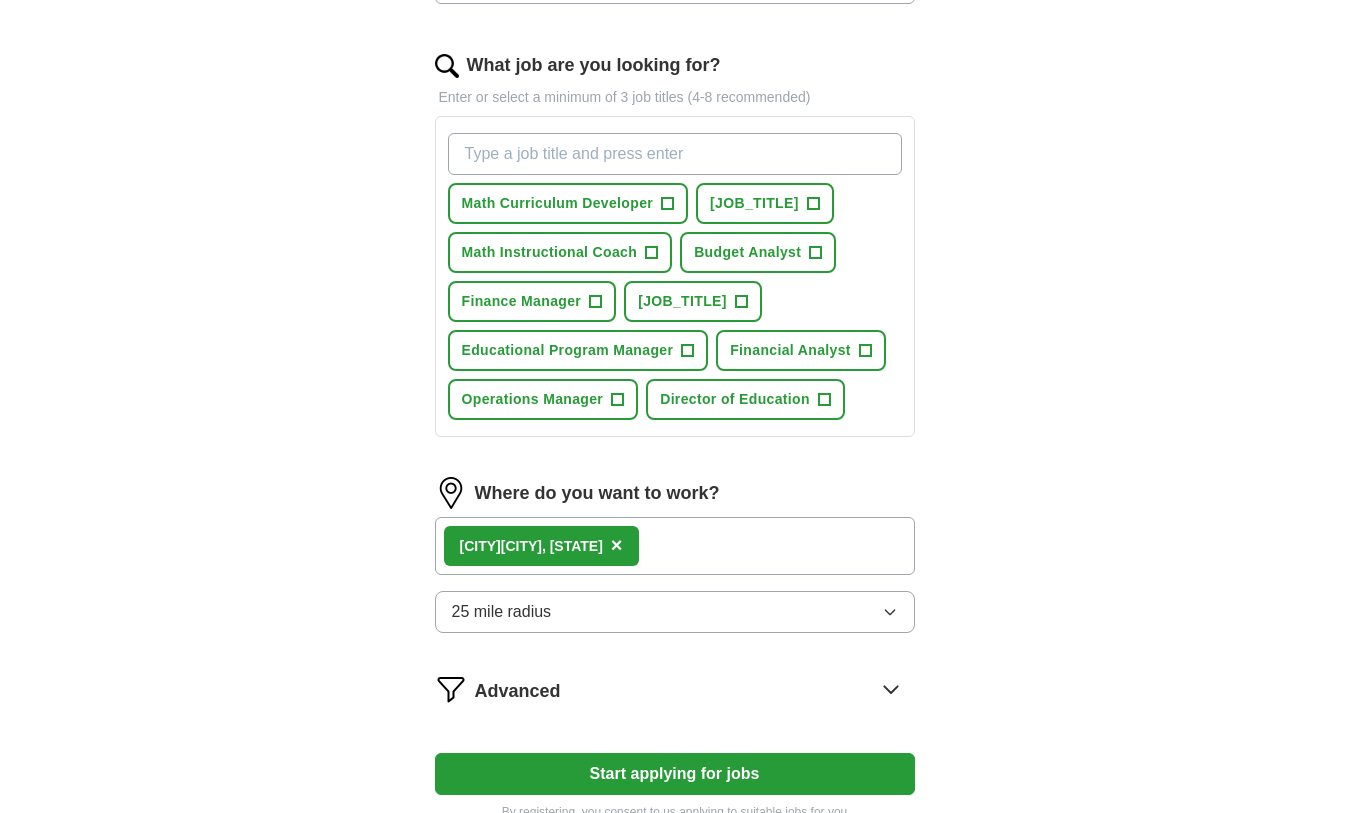 click on "25 mile radius" at bounding box center [675, 612] 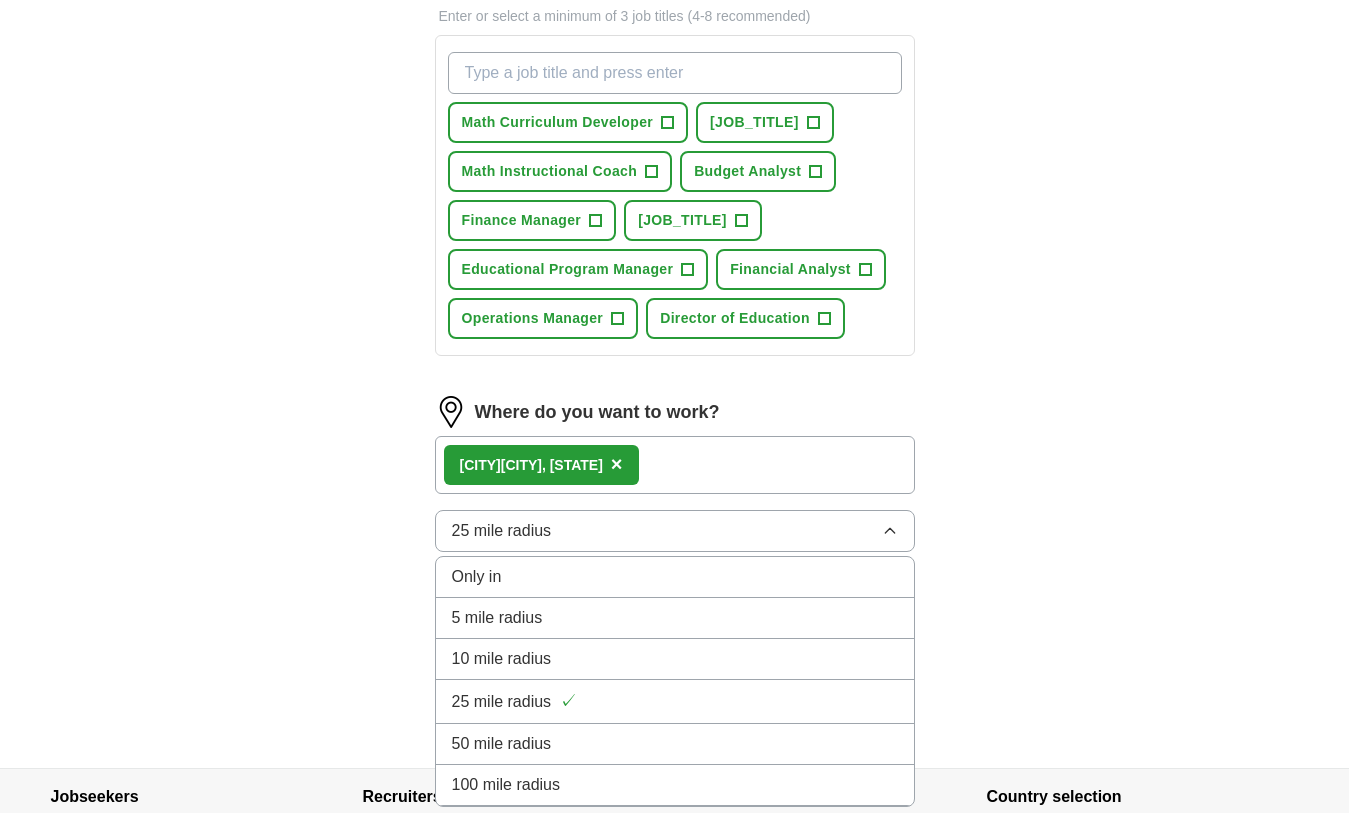 scroll, scrollTop: 708, scrollLeft: 0, axis: vertical 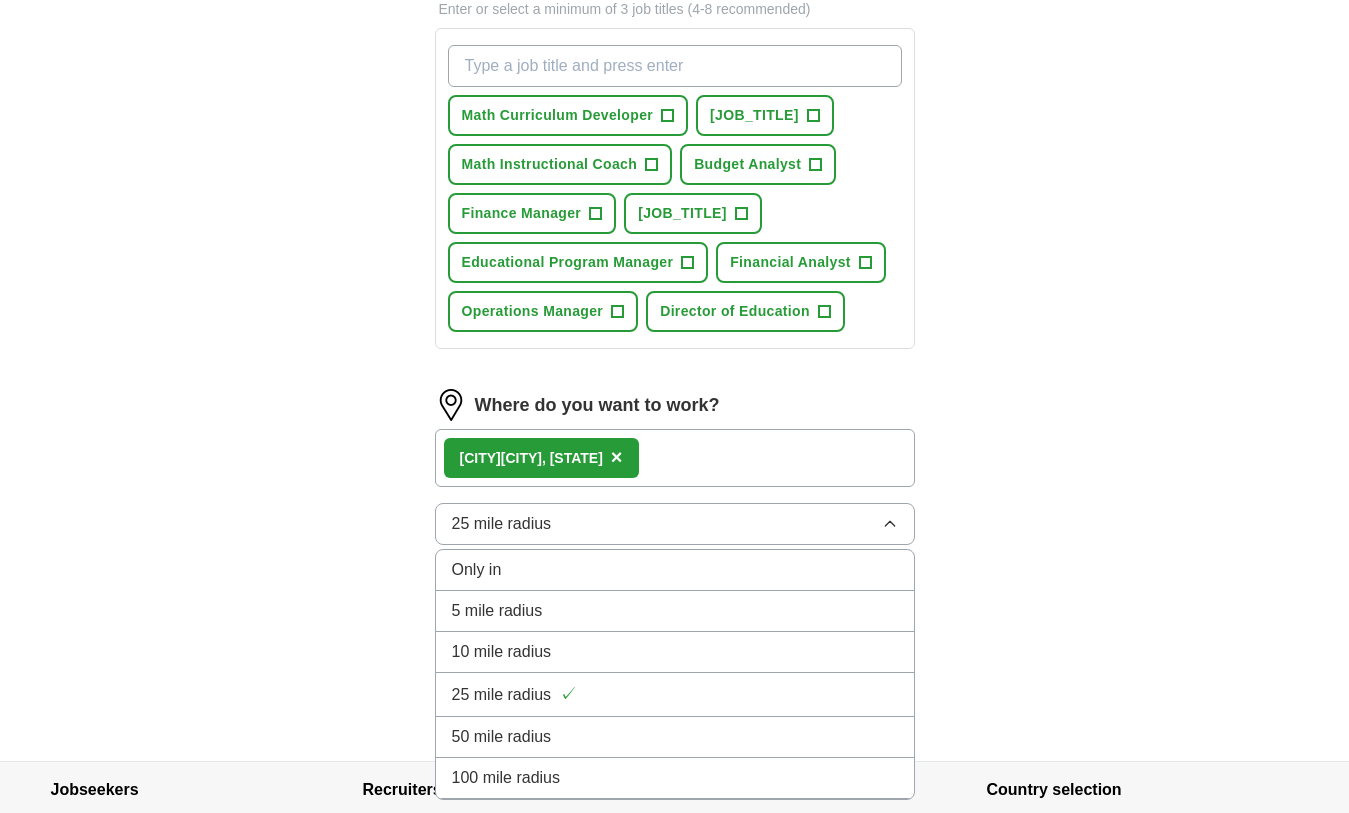 click on "5 mile radius" at bounding box center [675, 611] 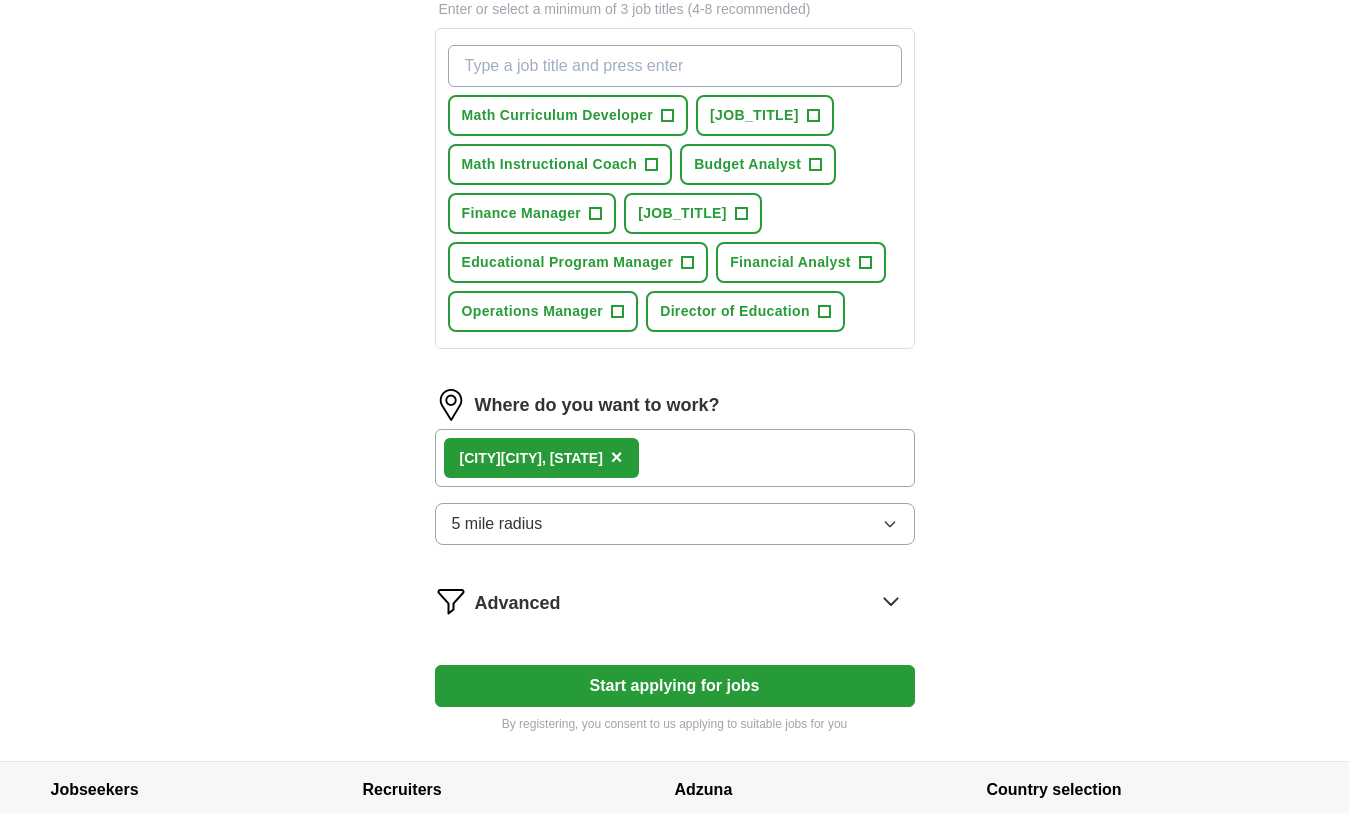 click on "Start applying for jobs" at bounding box center (675, 686) 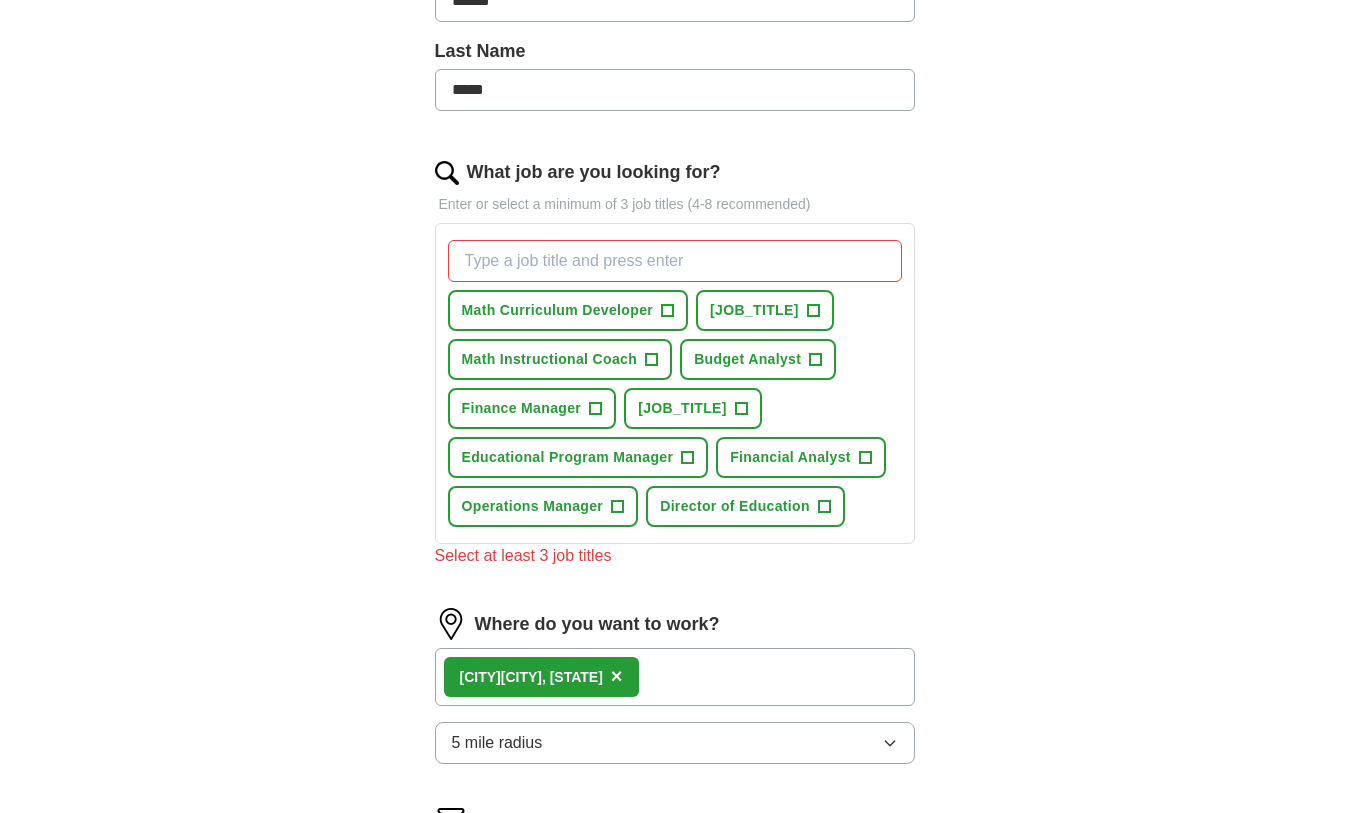 scroll, scrollTop: 519, scrollLeft: 0, axis: vertical 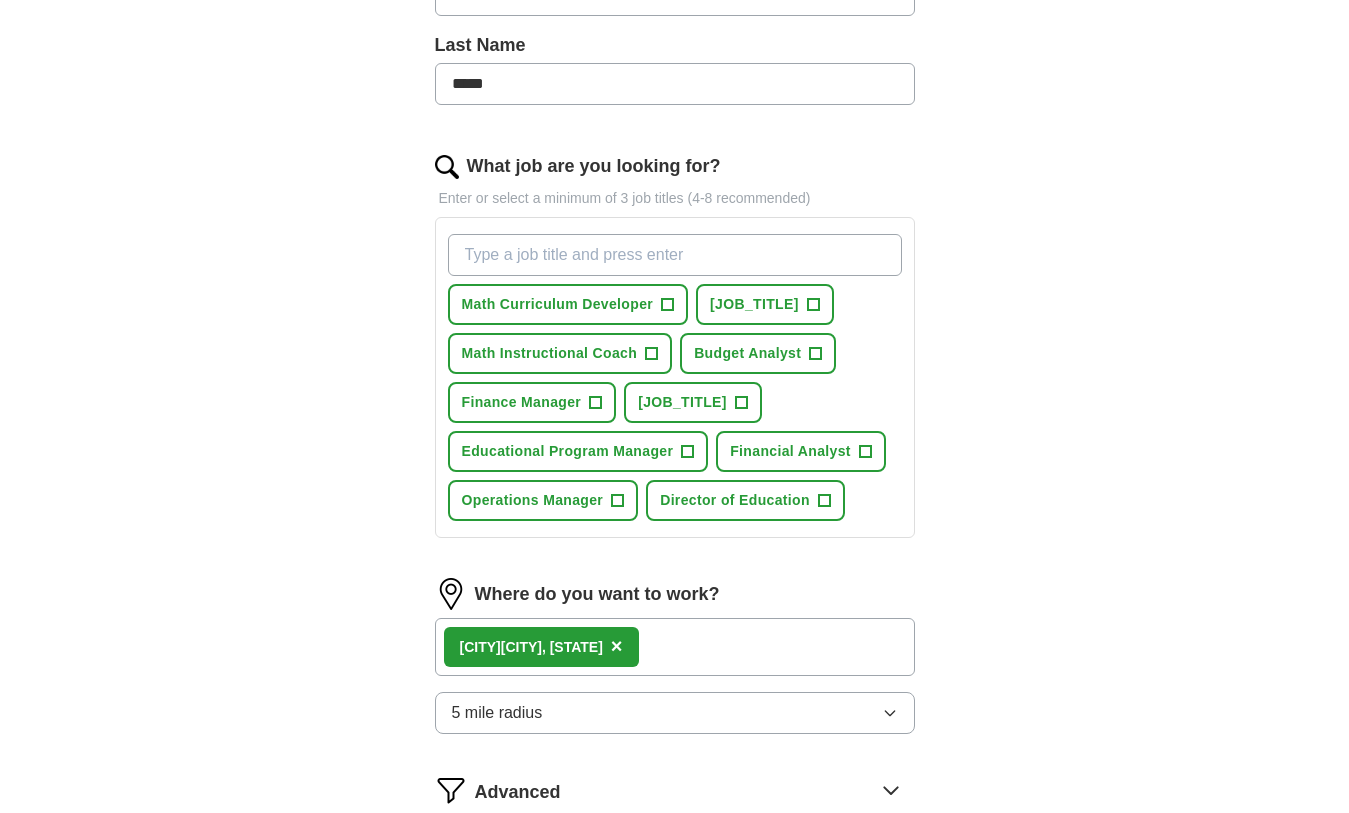click on "What job are you looking for?" at bounding box center [675, 255] 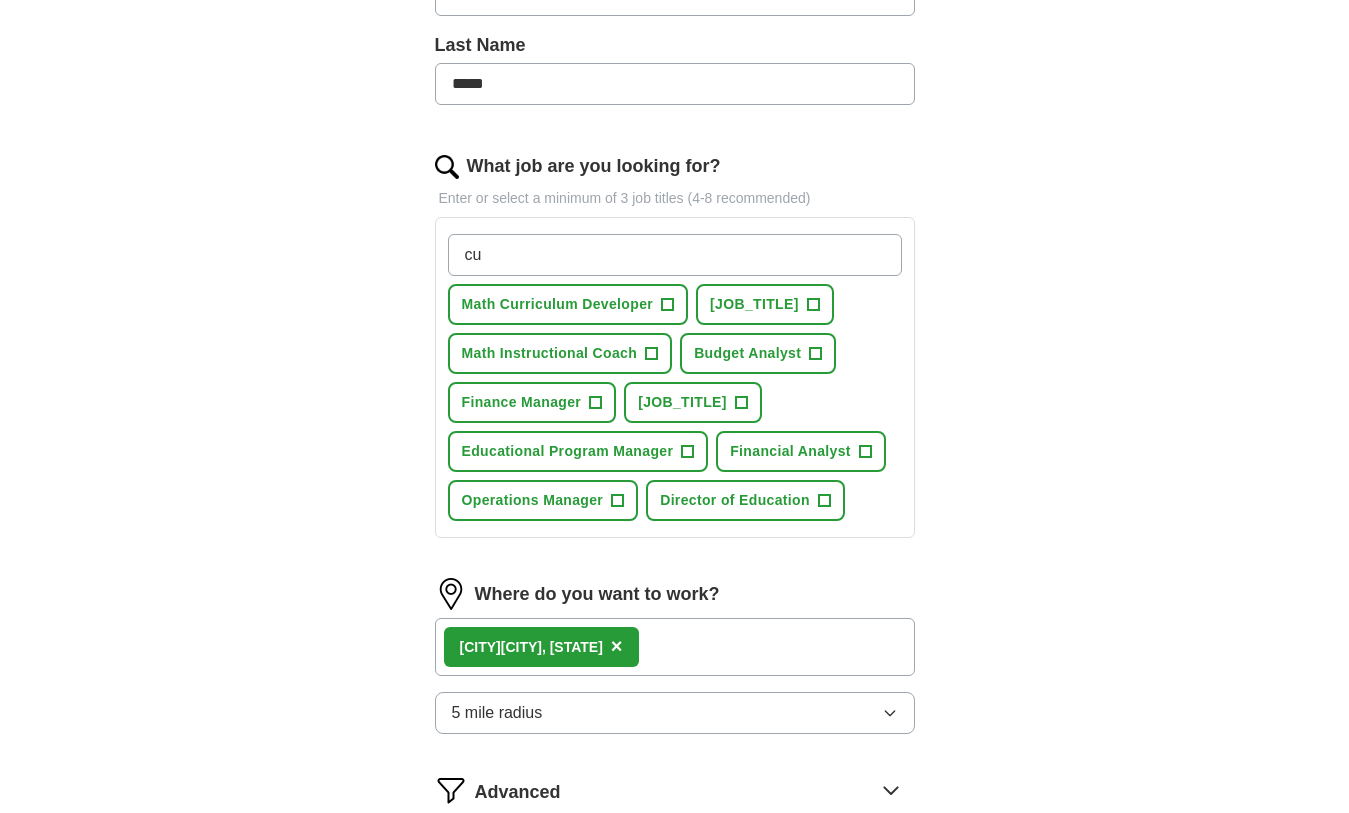 type on "c" 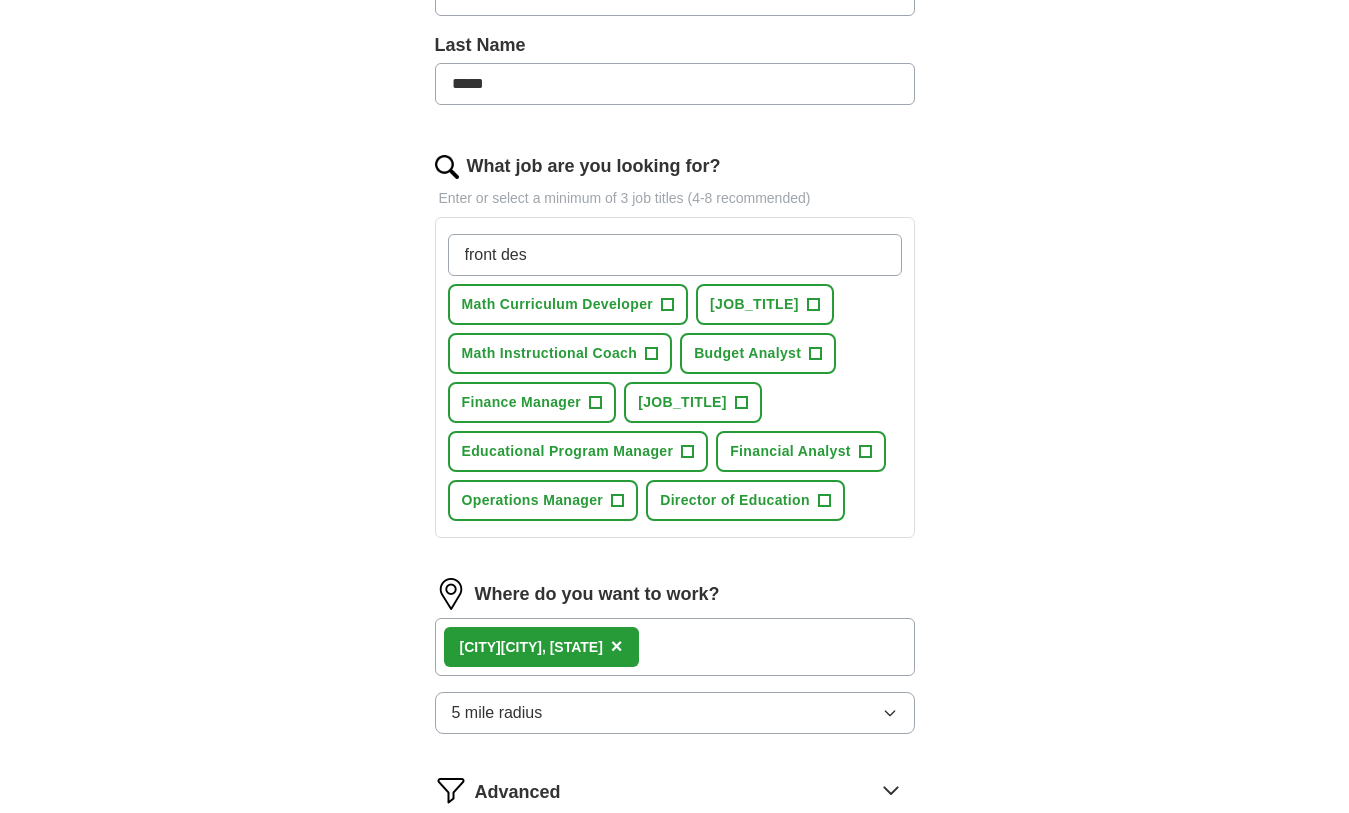 type on "front desk" 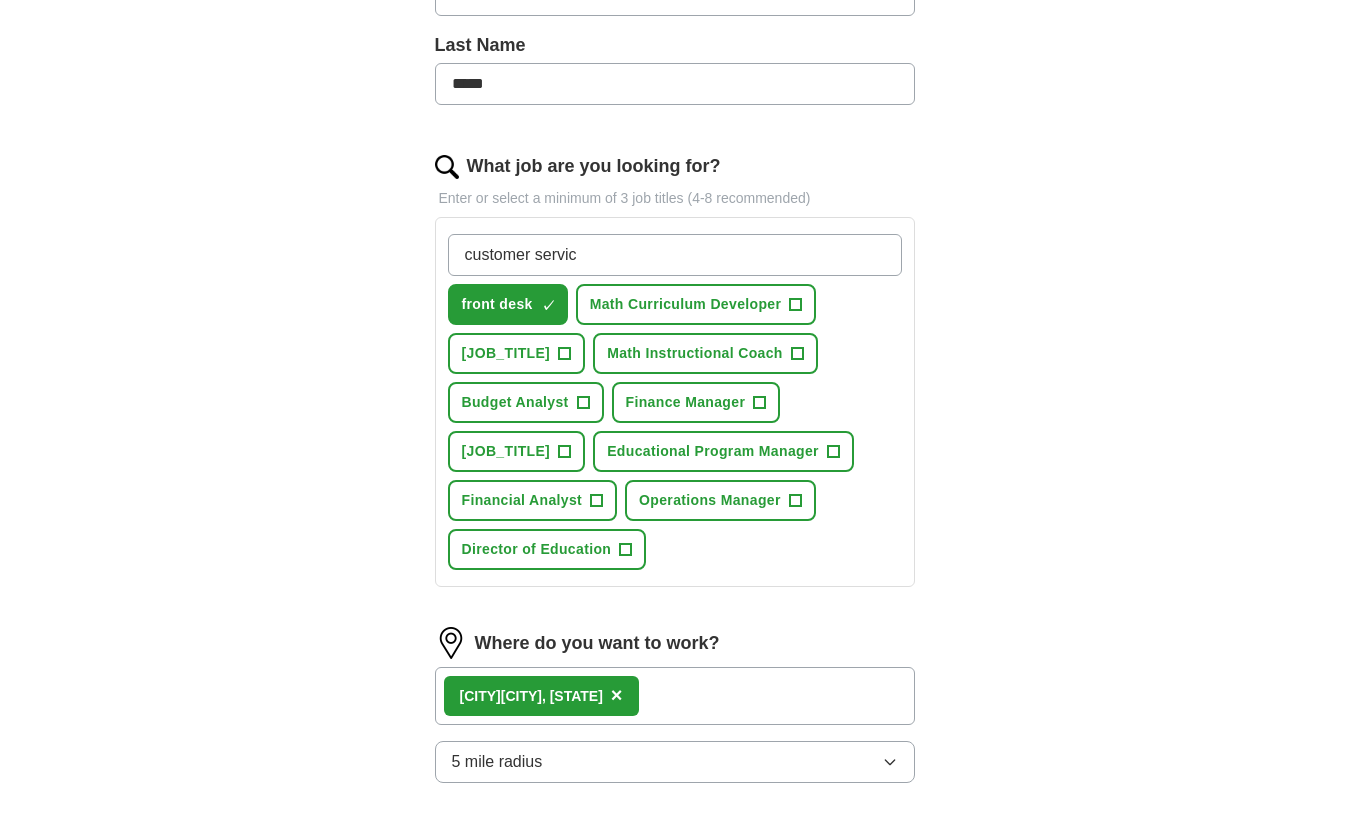 type on "customer service" 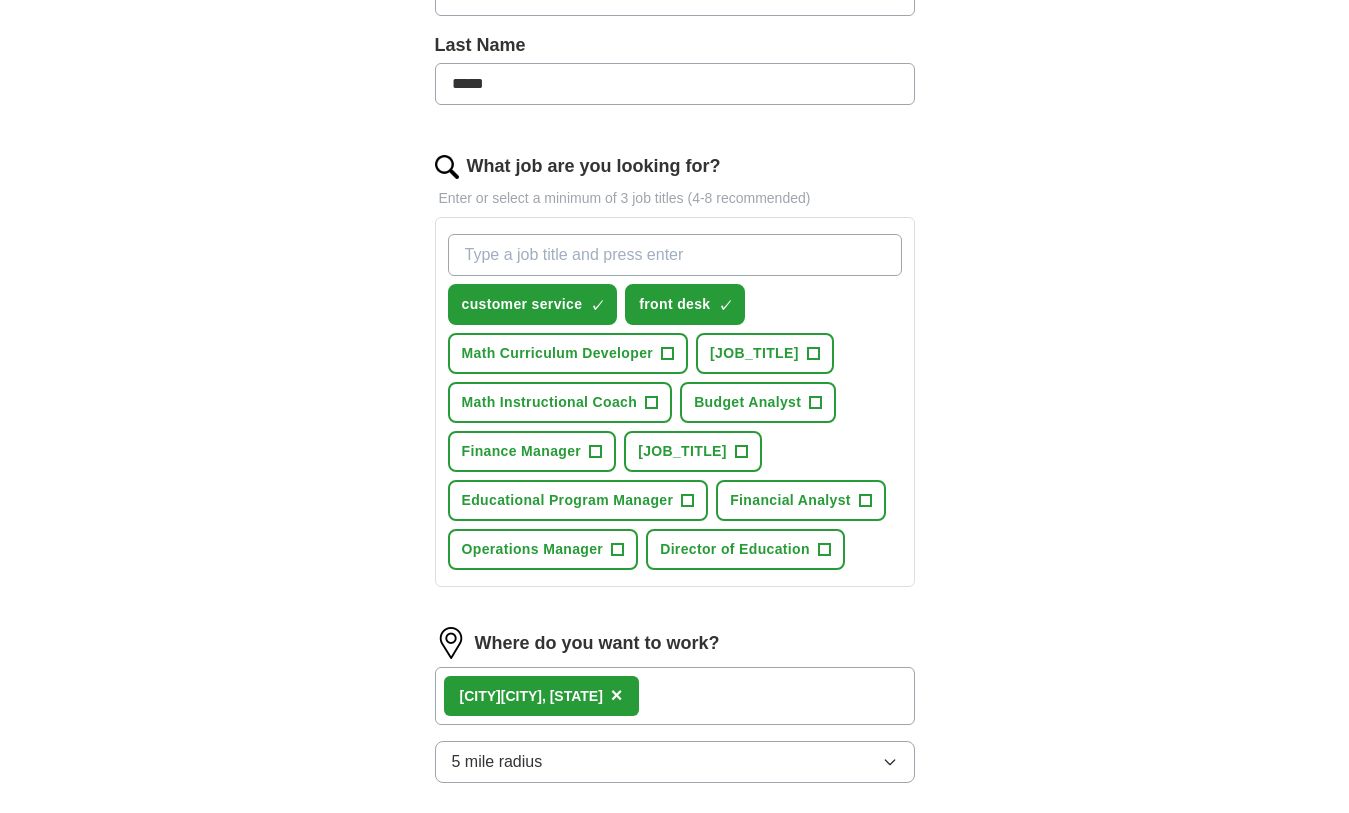 click on "What job are you looking for?" at bounding box center [675, 255] 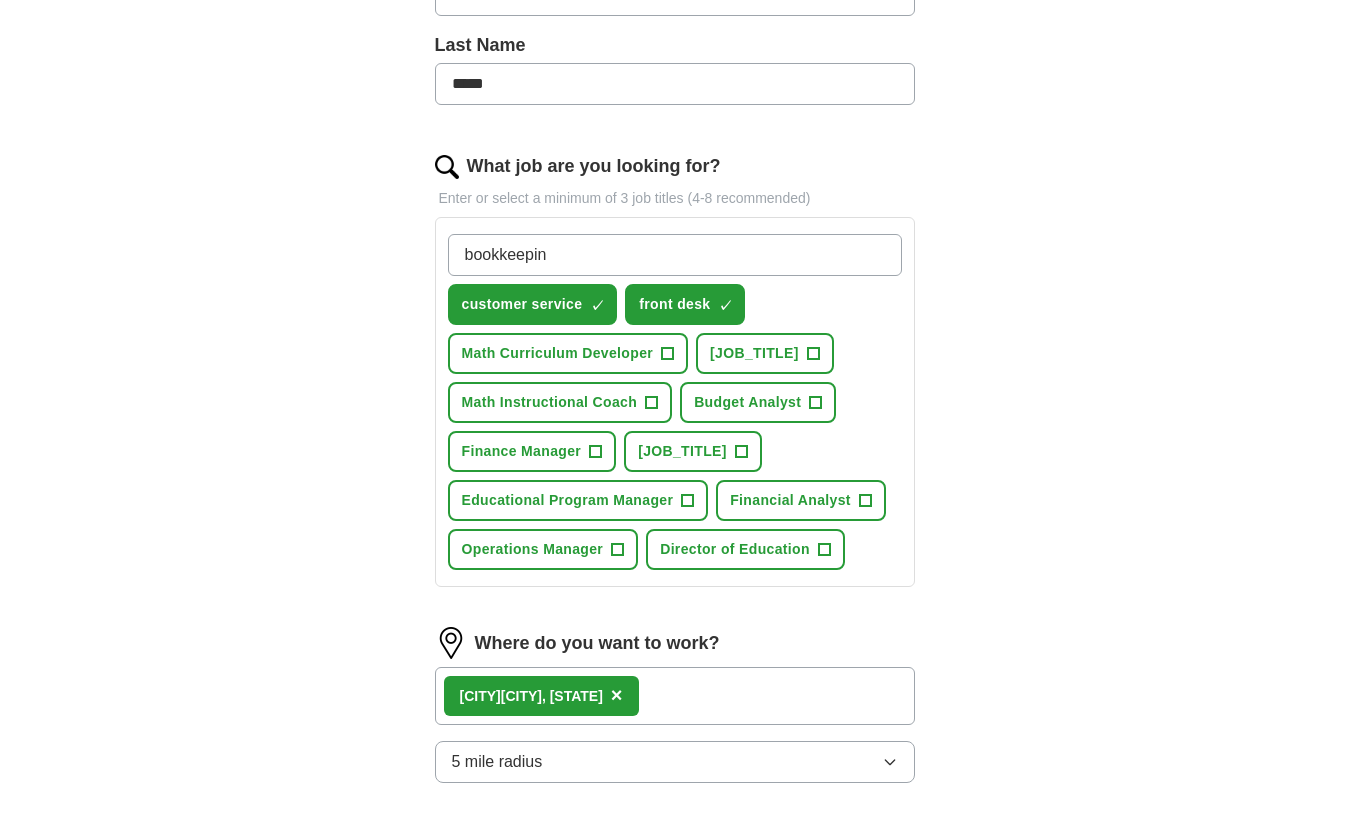type on "bookkeeping" 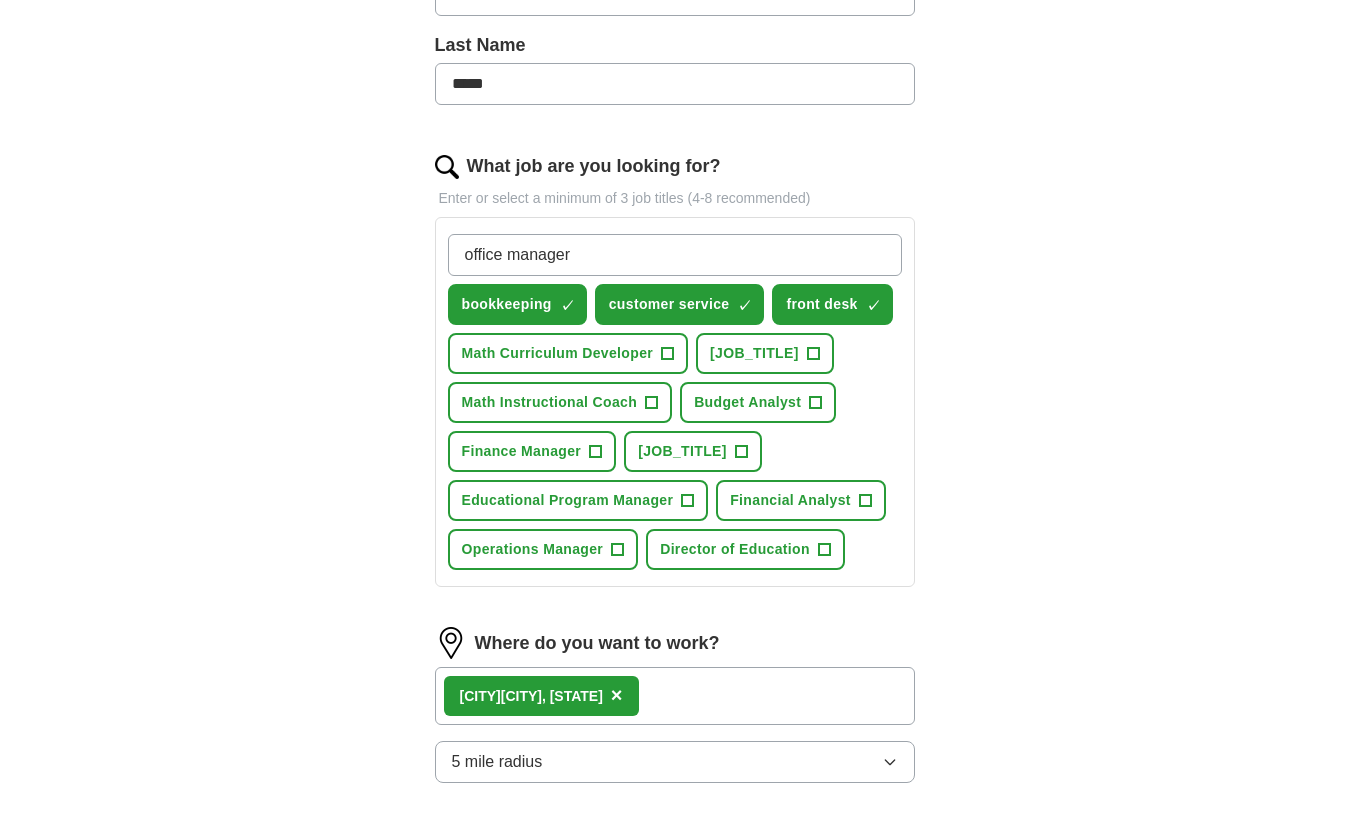 type on "office manager" 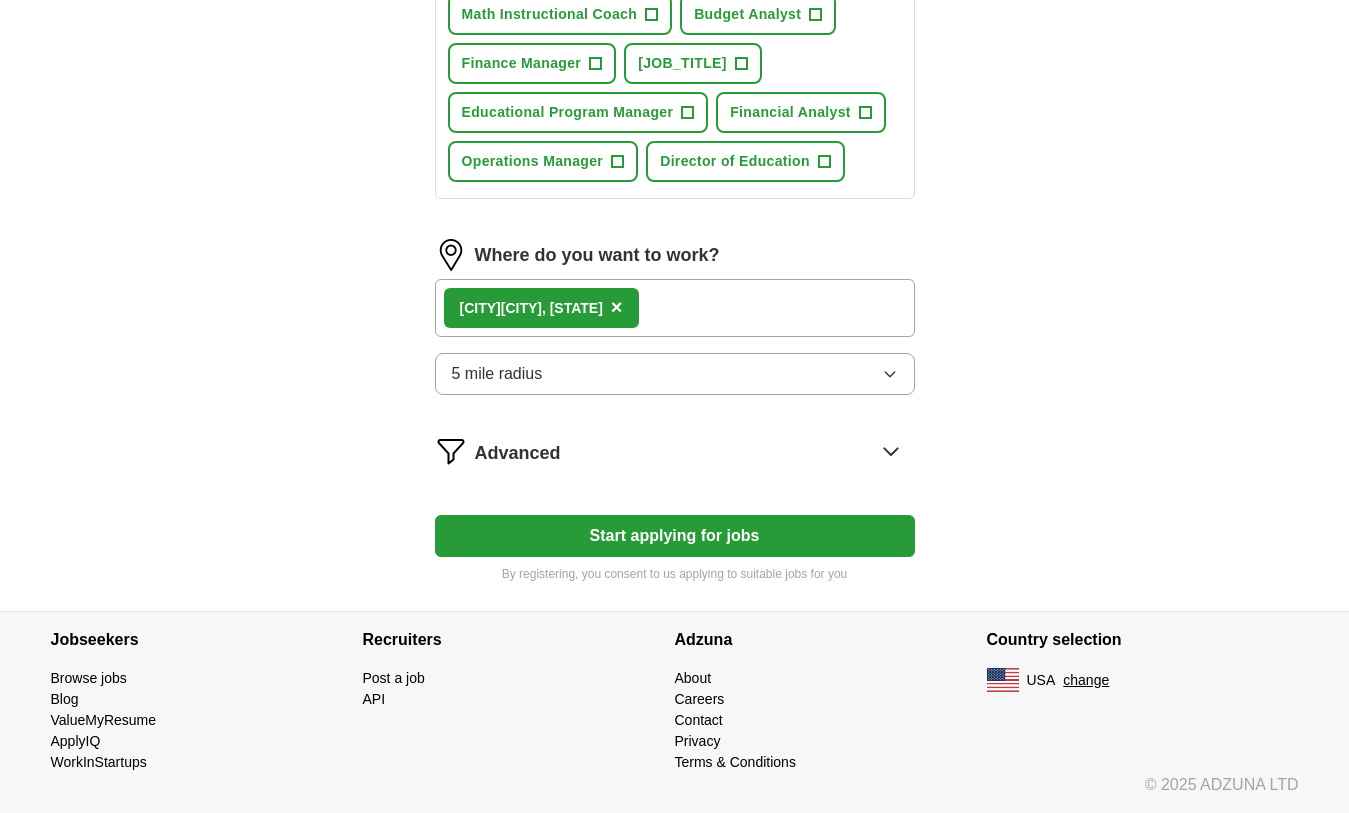 scroll, scrollTop: 1005, scrollLeft: 0, axis: vertical 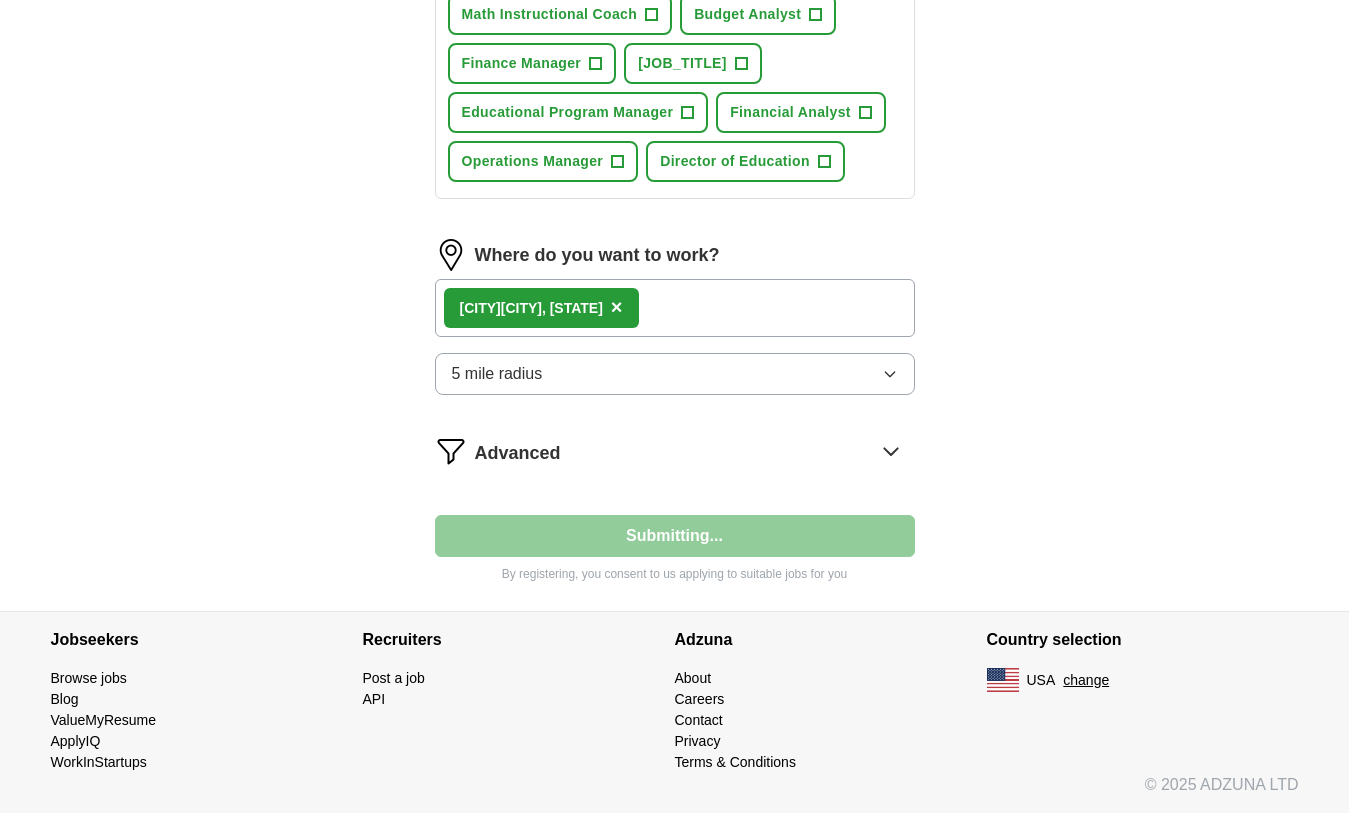 select on "**" 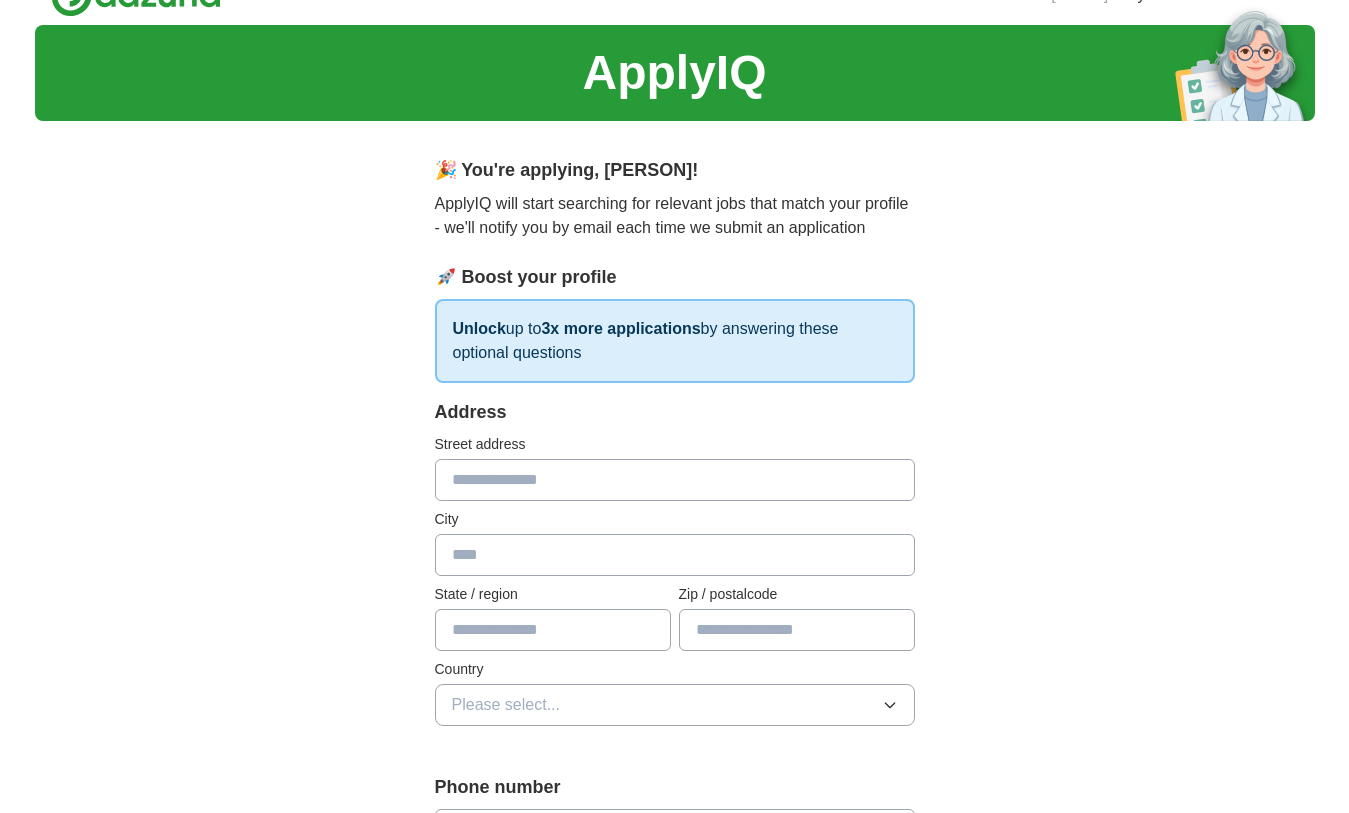scroll, scrollTop: 35, scrollLeft: 0, axis: vertical 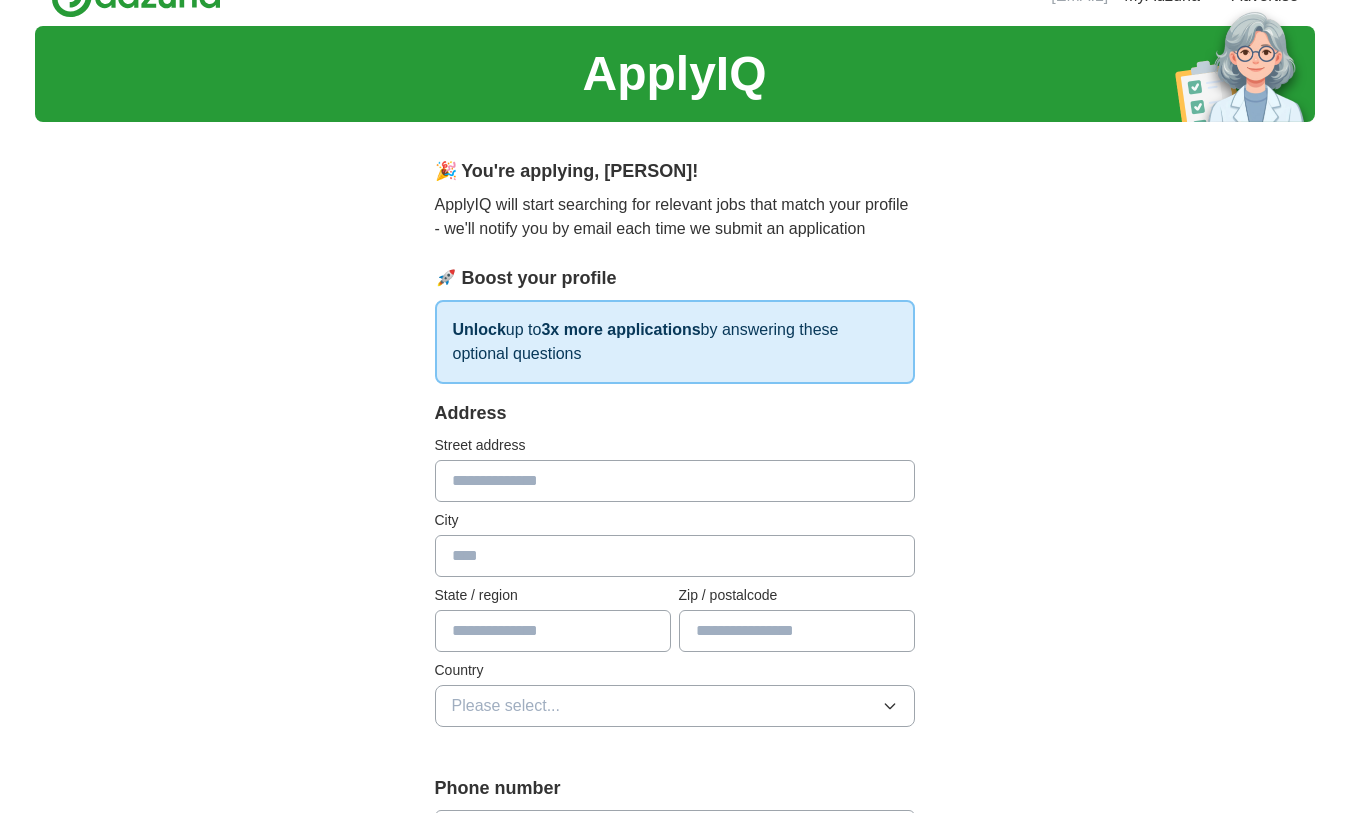 click at bounding box center (675, 481) 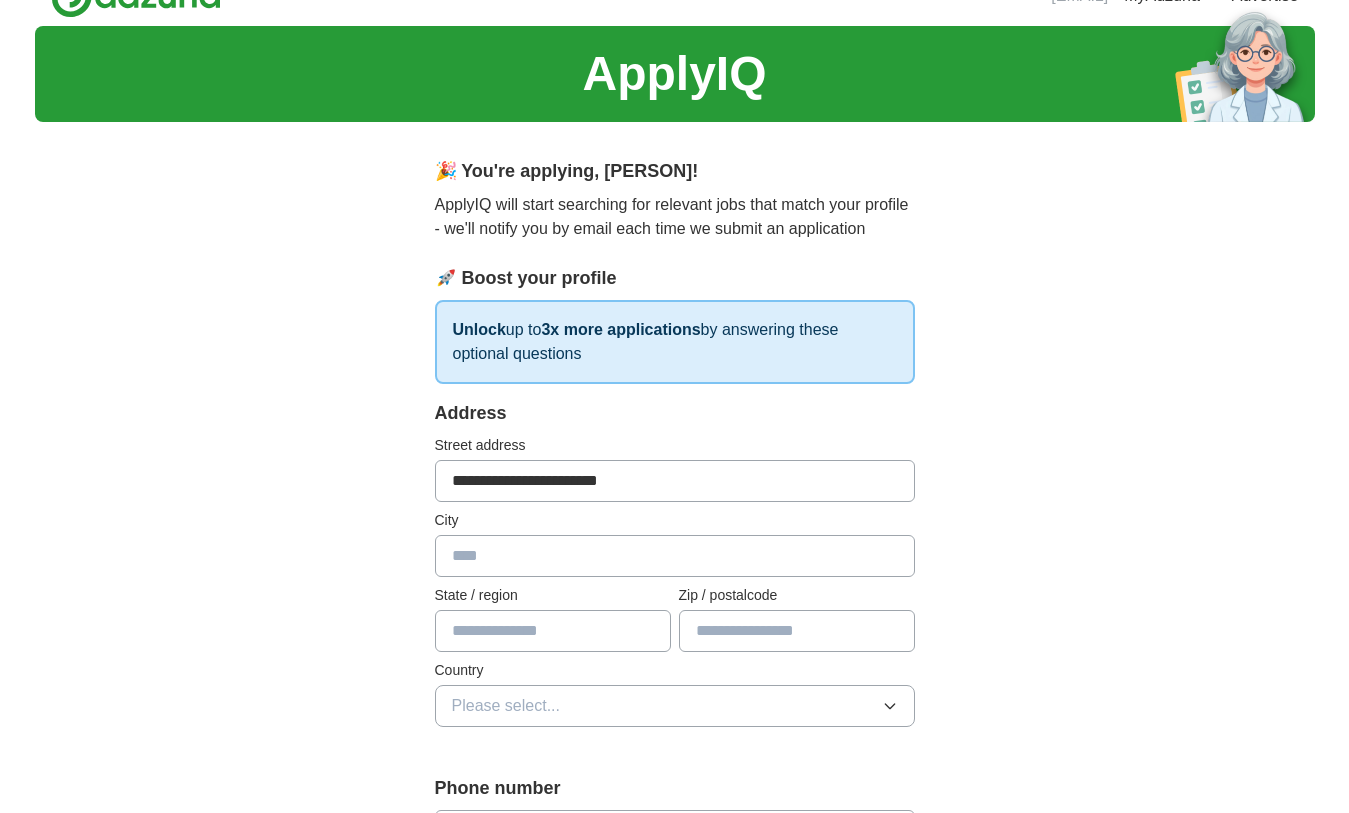 type on "**********" 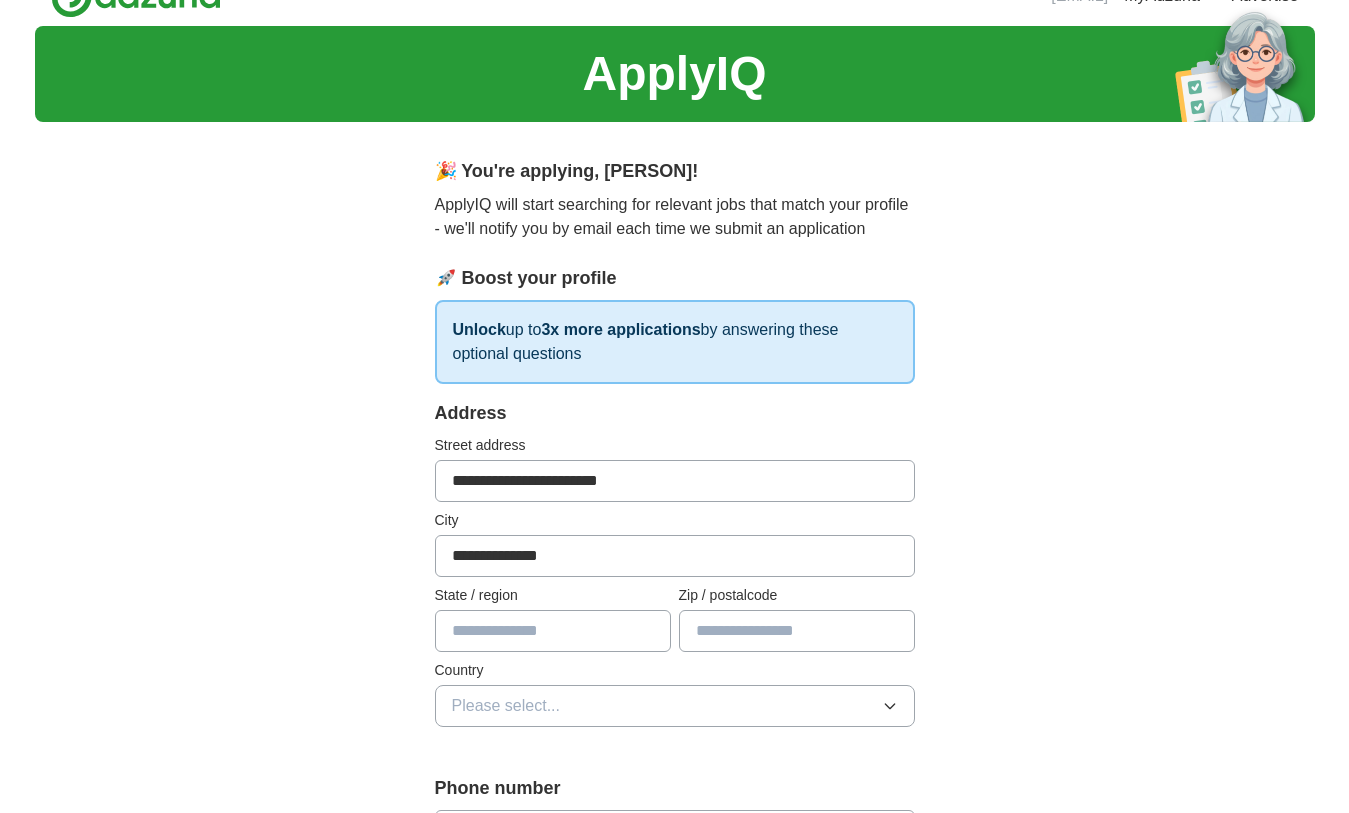 type on "**" 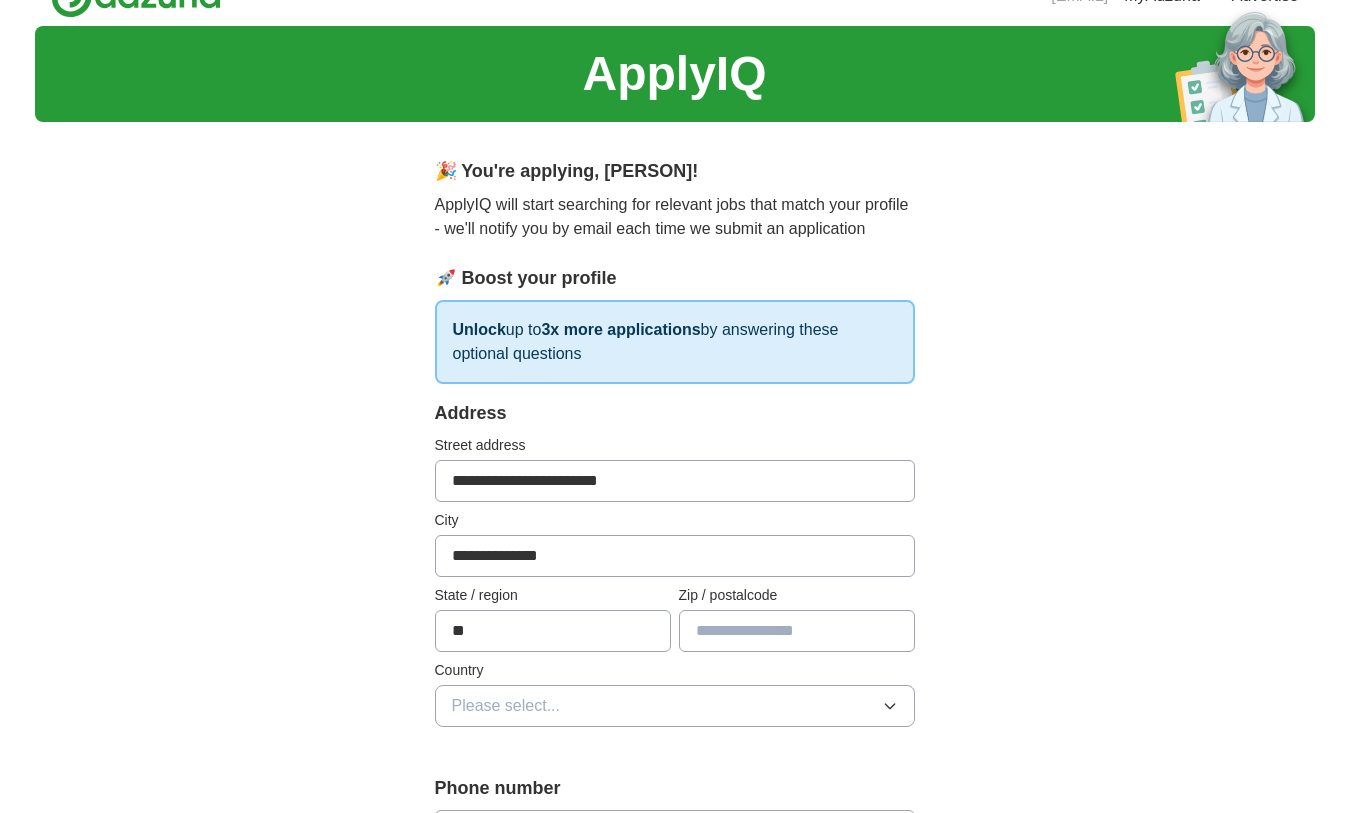 type on "*****" 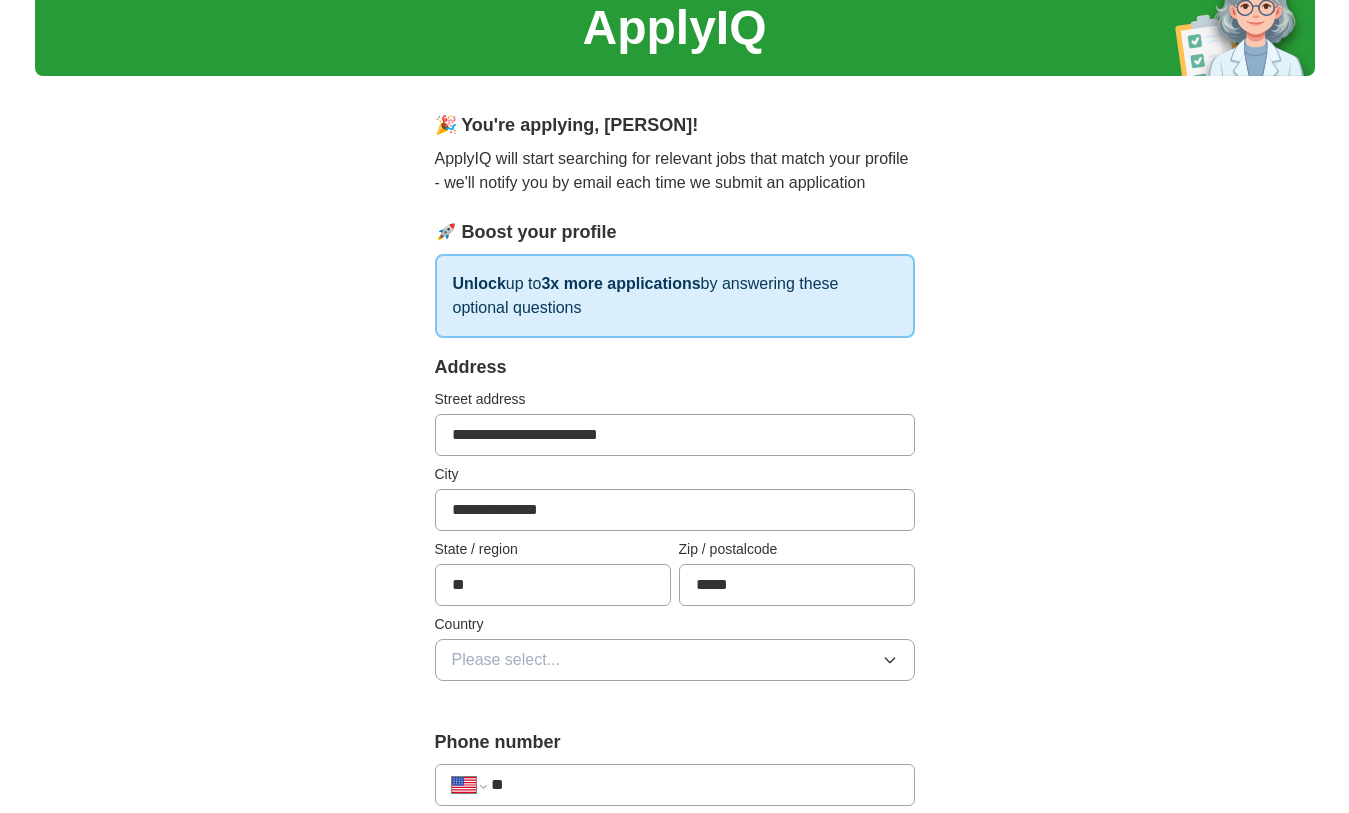 scroll, scrollTop: 83, scrollLeft: 0, axis: vertical 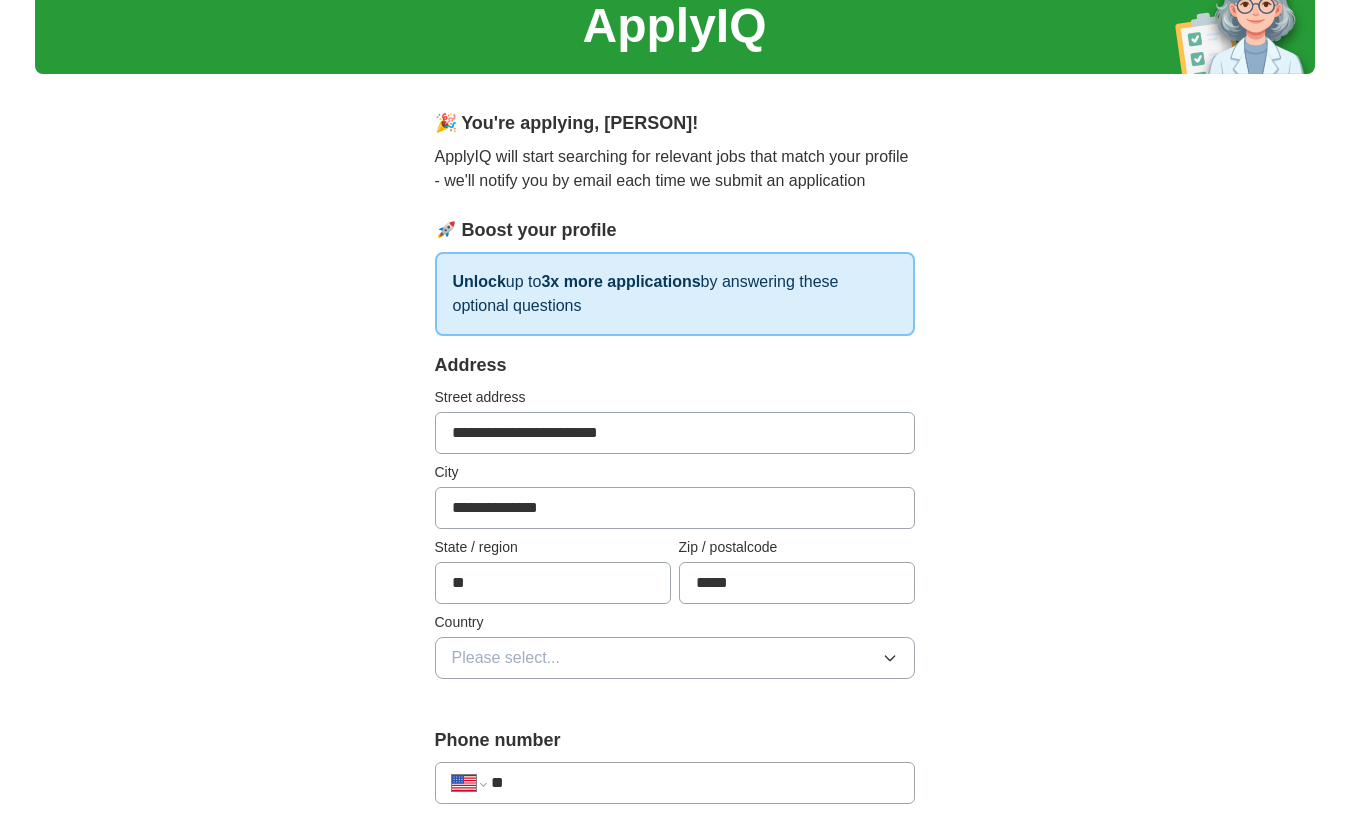 click on "Please select..." at bounding box center (675, 658) 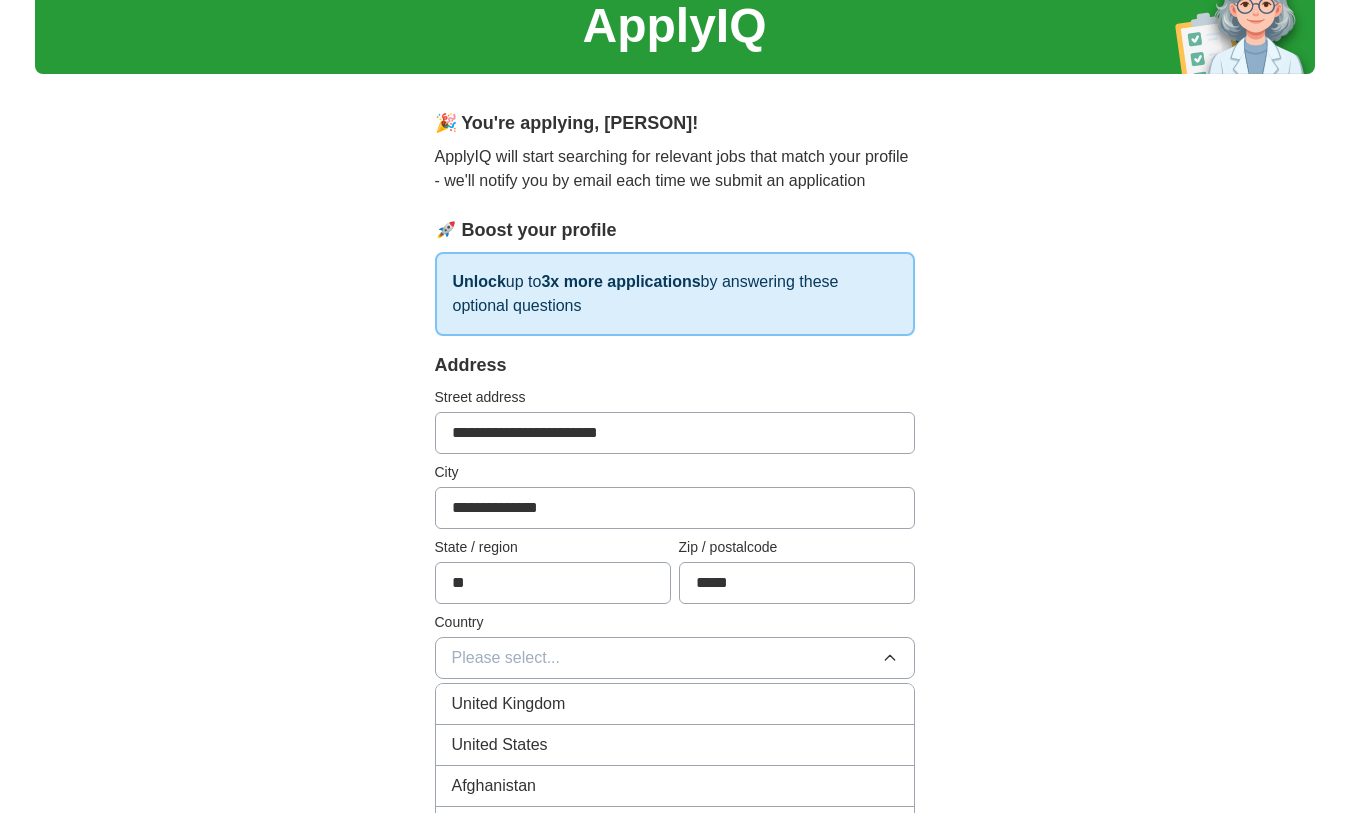 click on "United States" at bounding box center [675, 745] 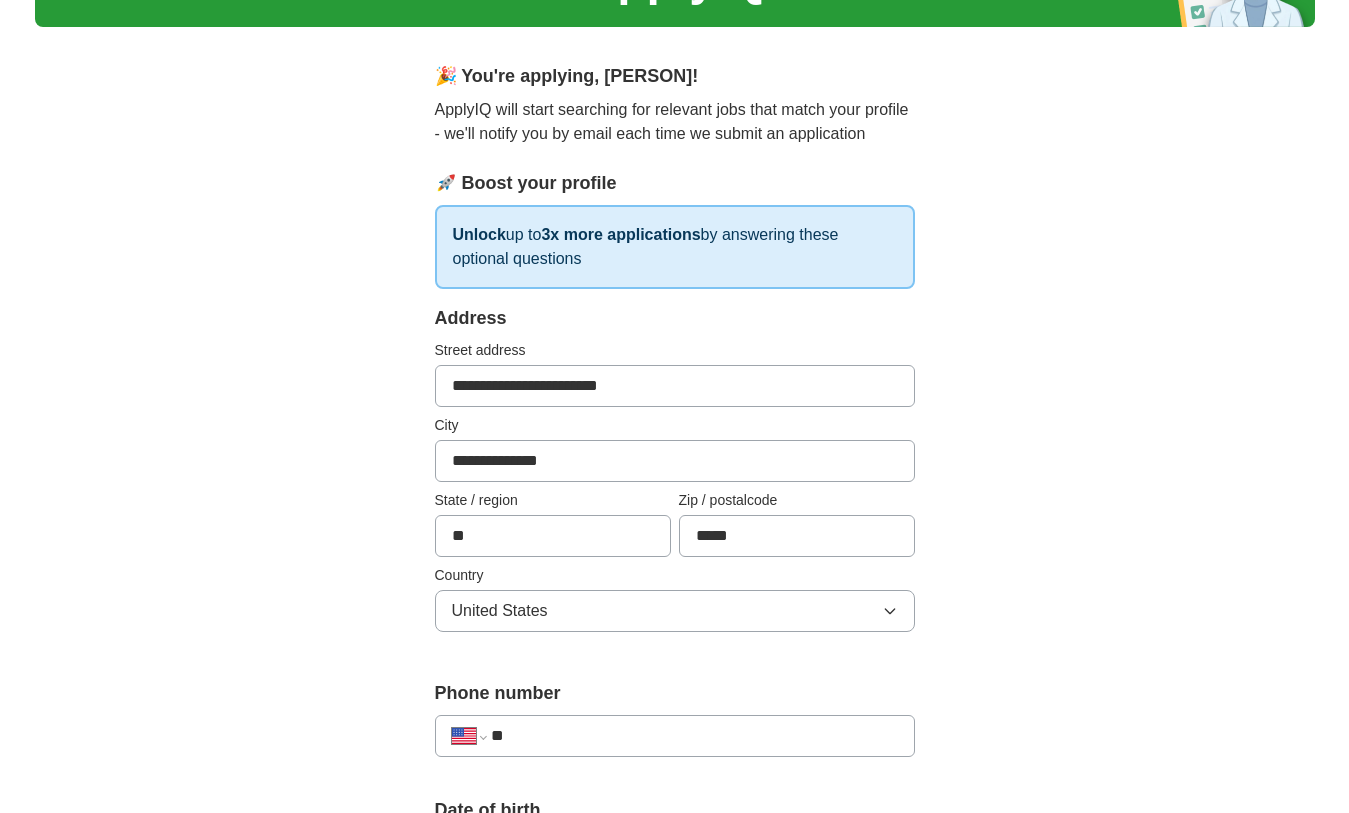 scroll, scrollTop: 172, scrollLeft: 0, axis: vertical 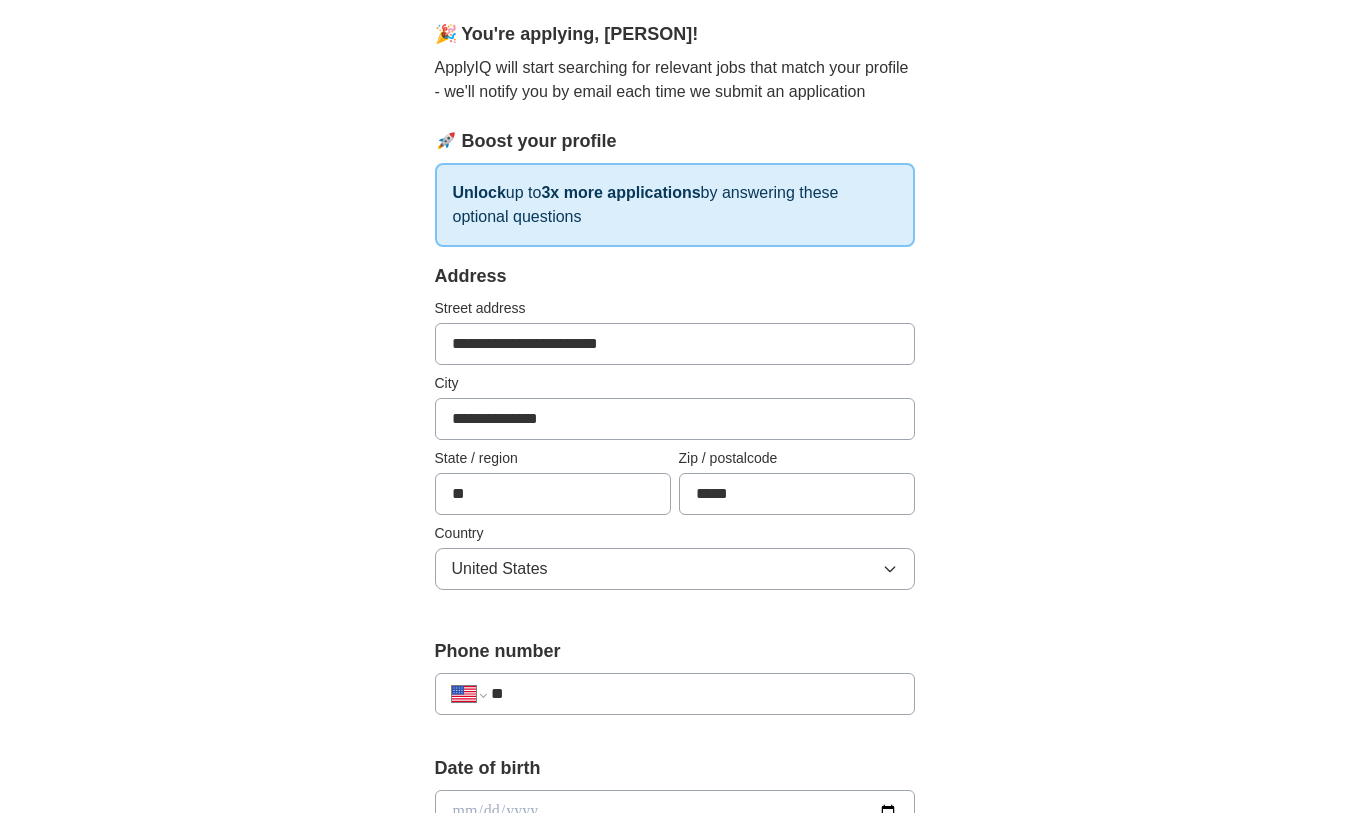 click on "**" at bounding box center (694, 694) 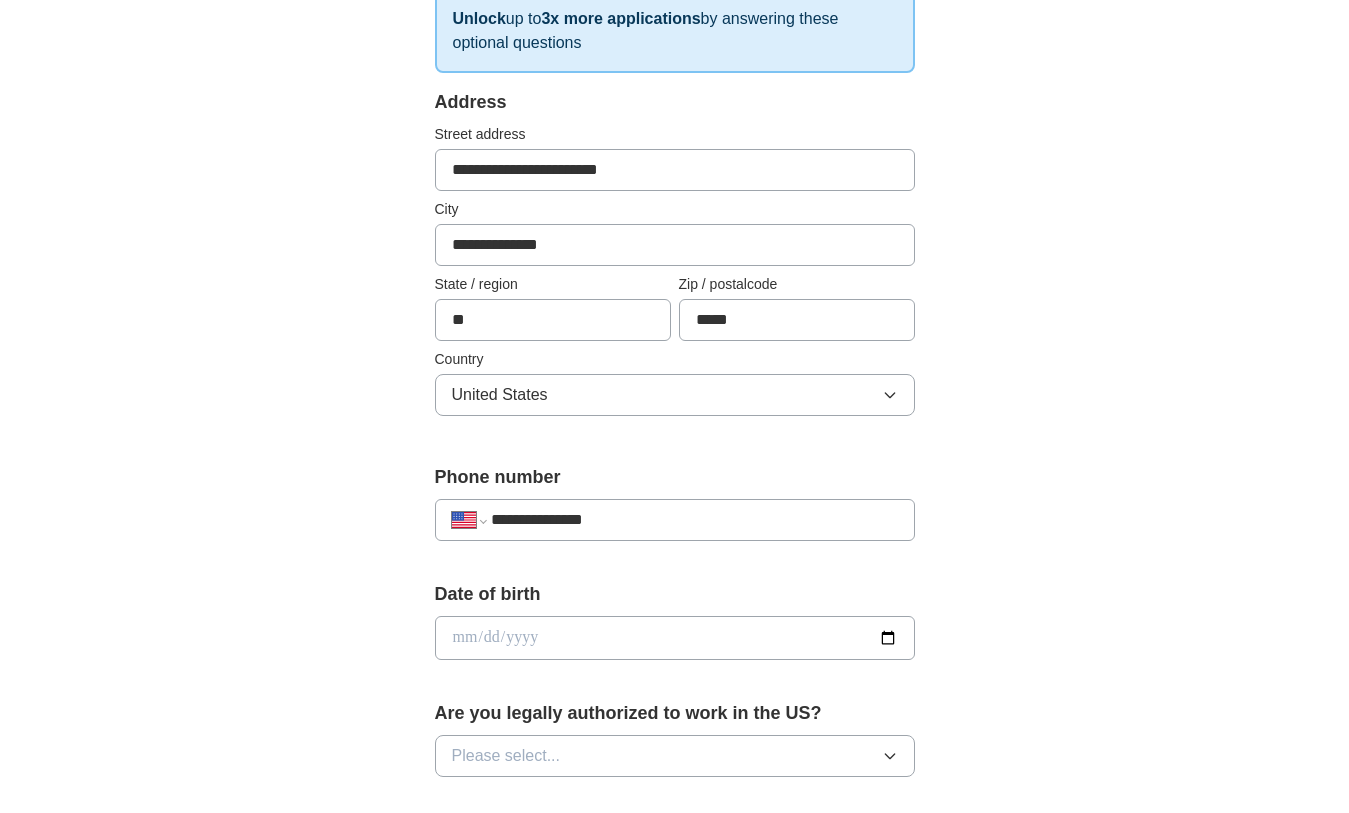 scroll, scrollTop: 420, scrollLeft: 0, axis: vertical 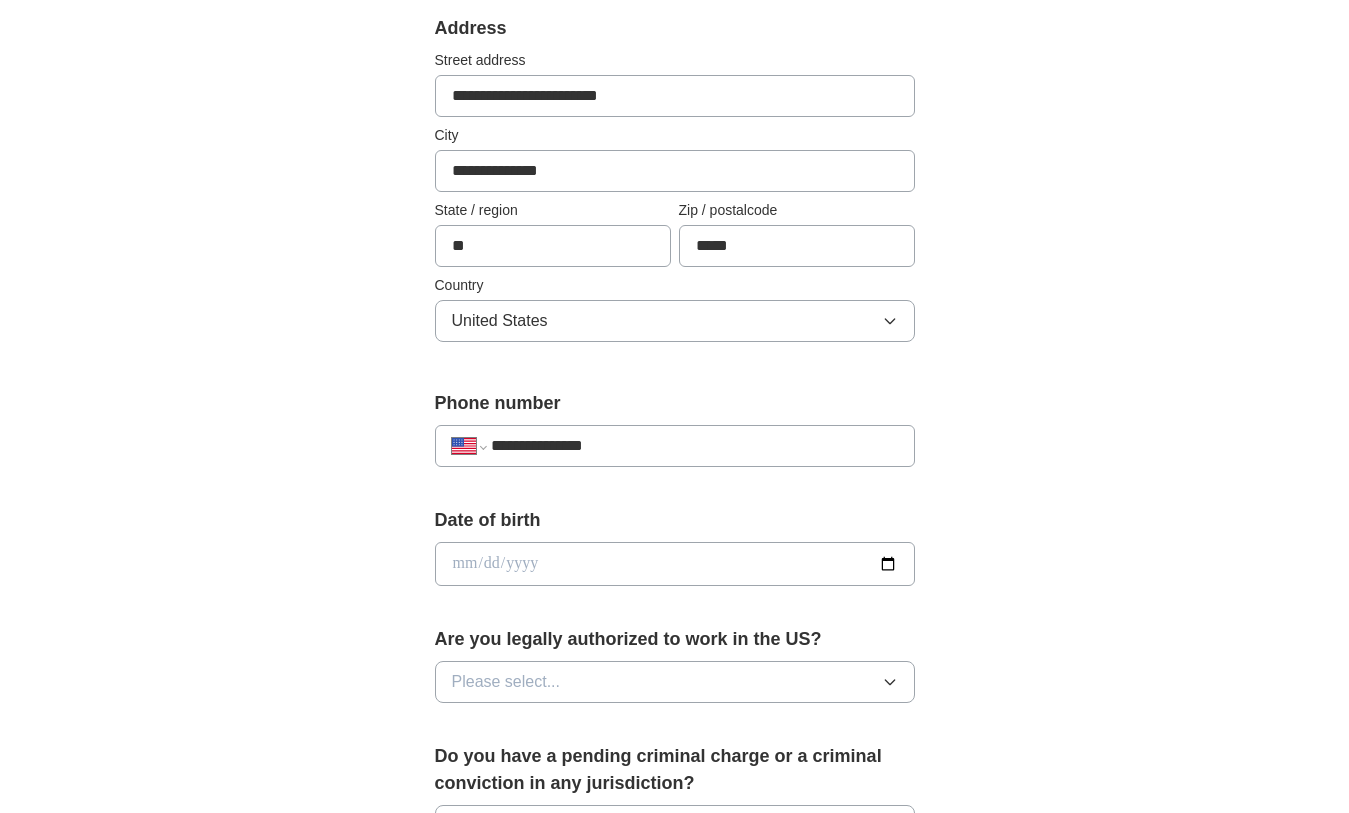 type on "**********" 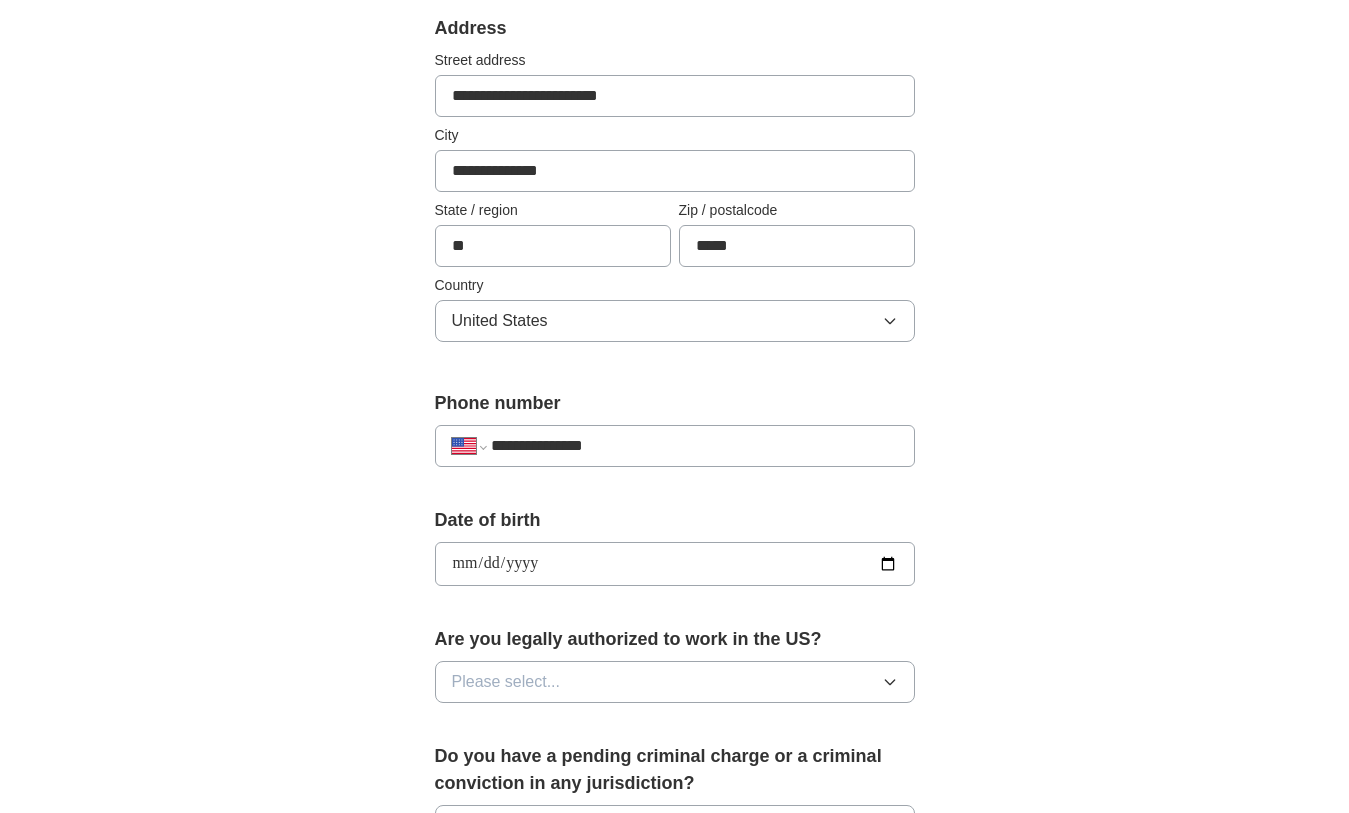 type on "**********" 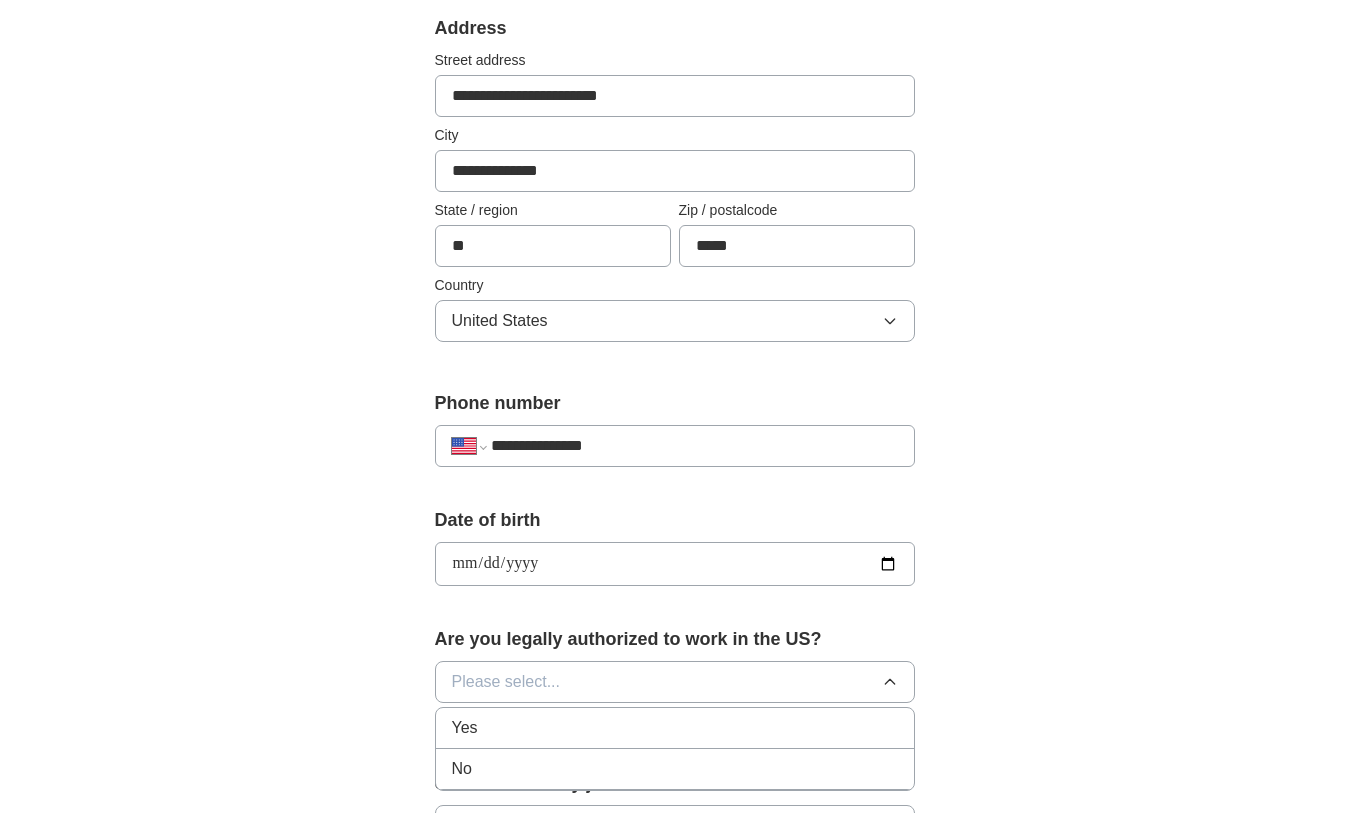 click on "Yes" at bounding box center (675, 728) 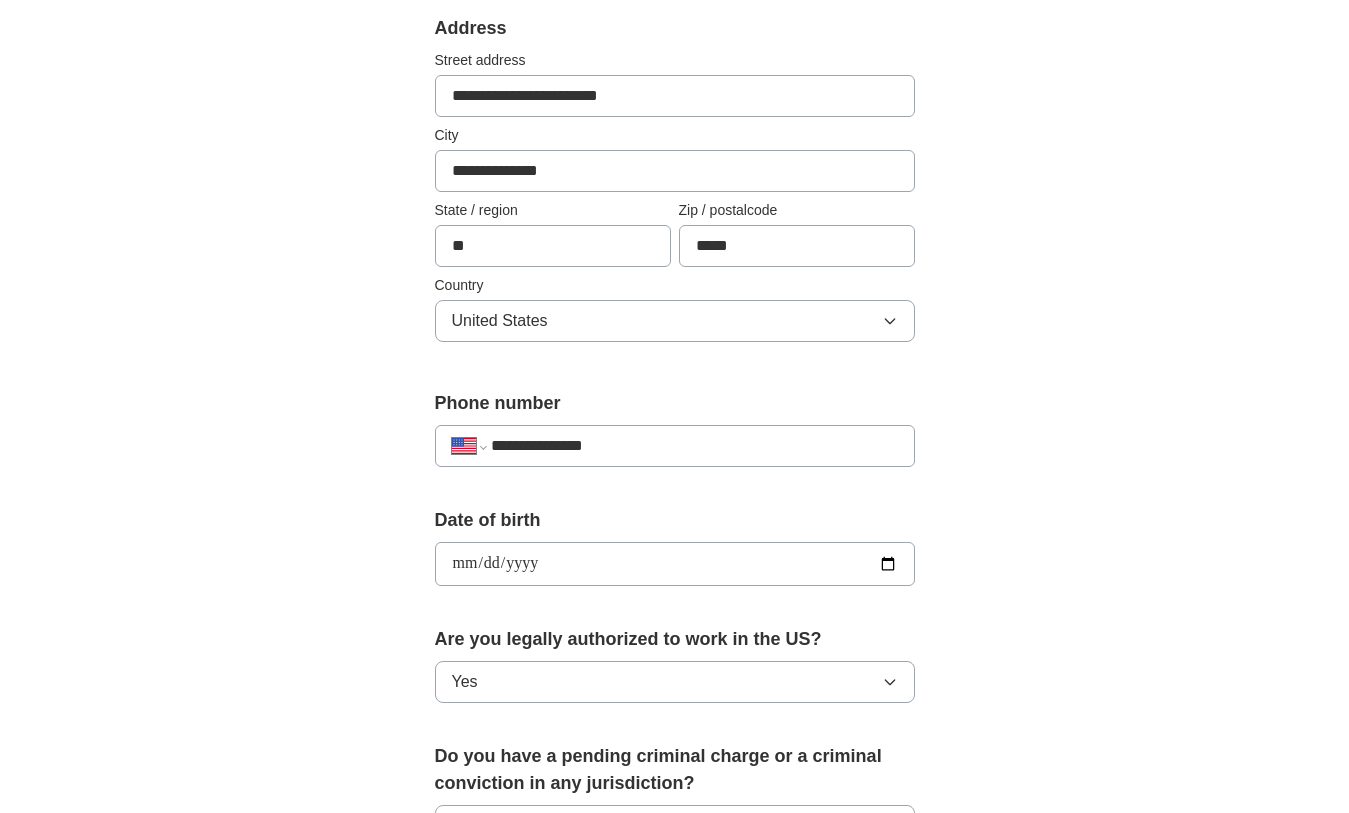 click on "**********" at bounding box center (675, 538) 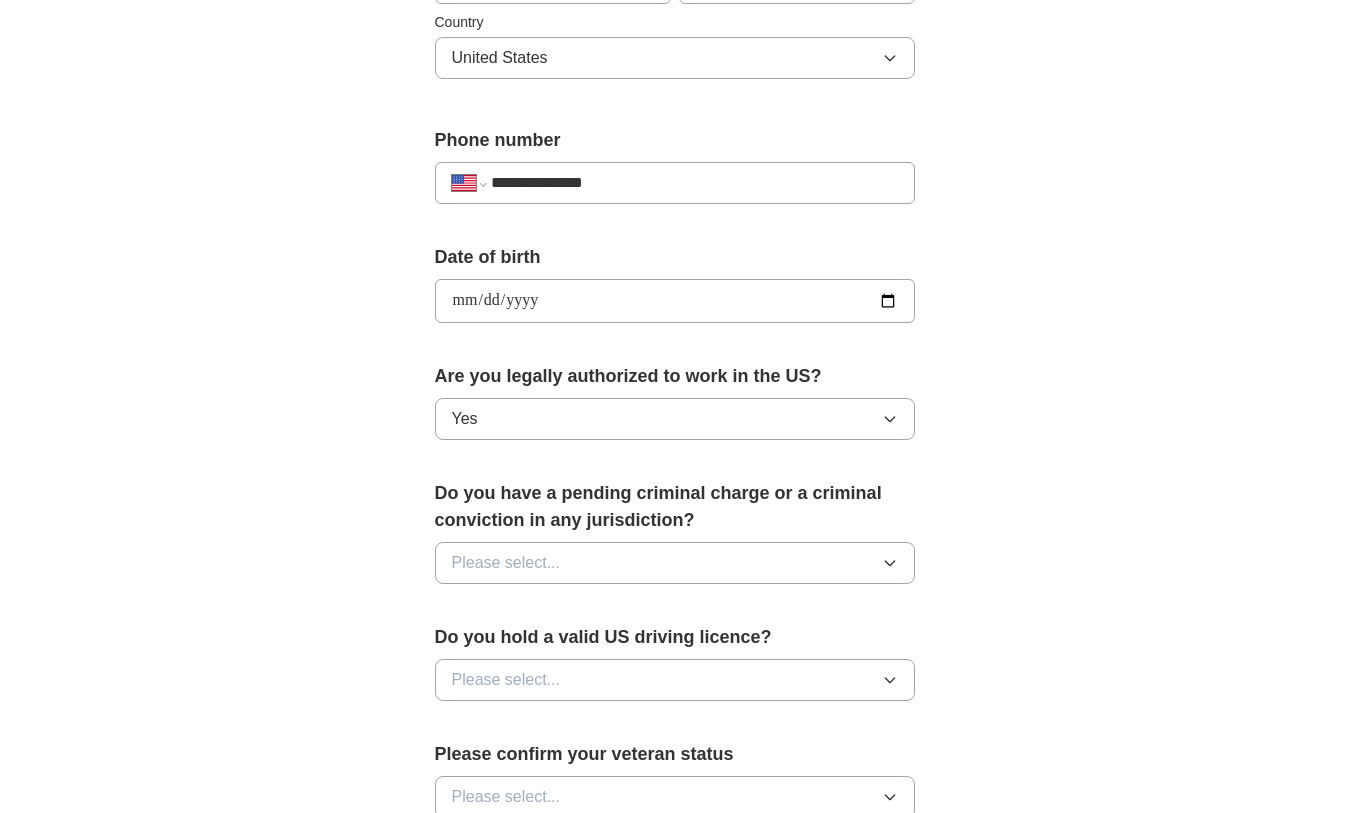 scroll, scrollTop: 693, scrollLeft: 0, axis: vertical 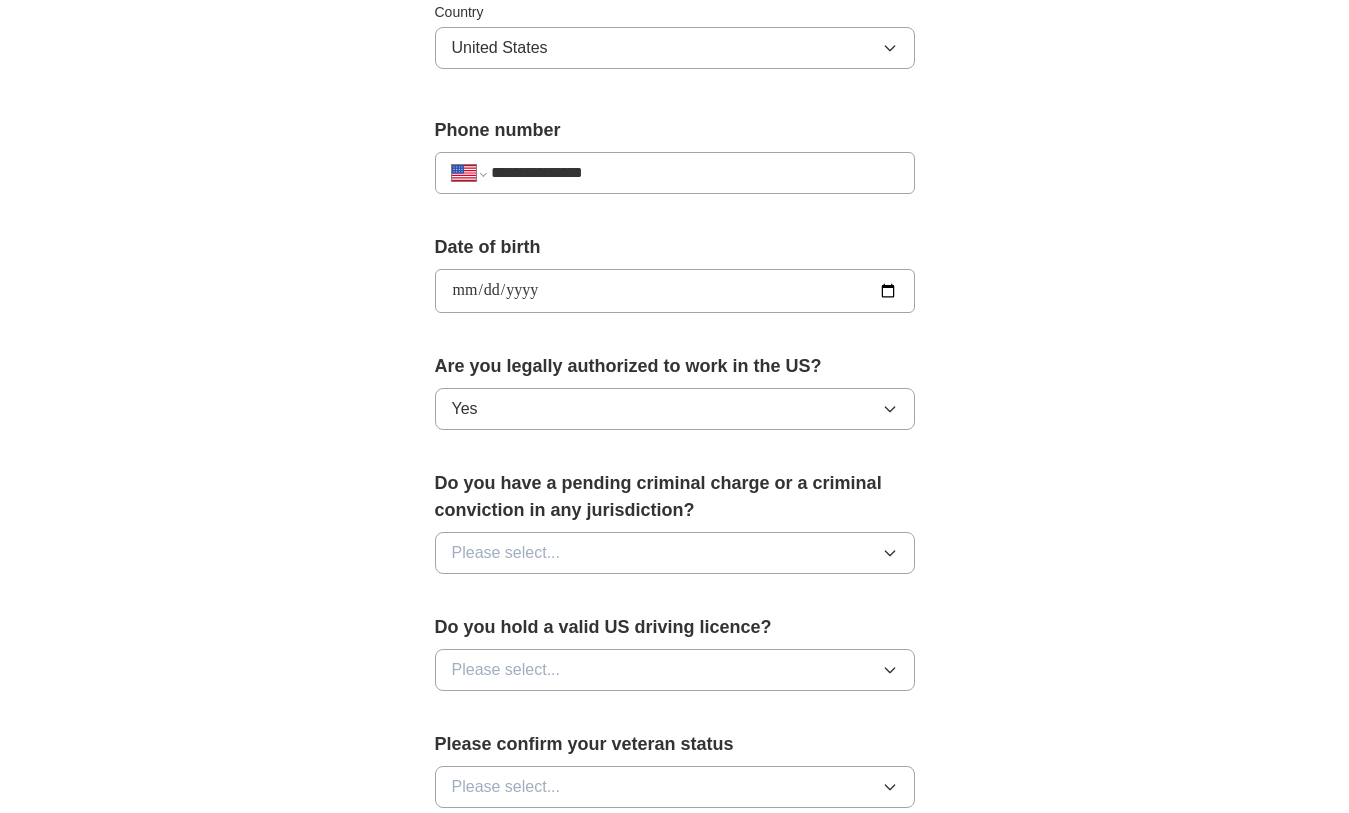 click on "Please select..." at bounding box center [506, 553] 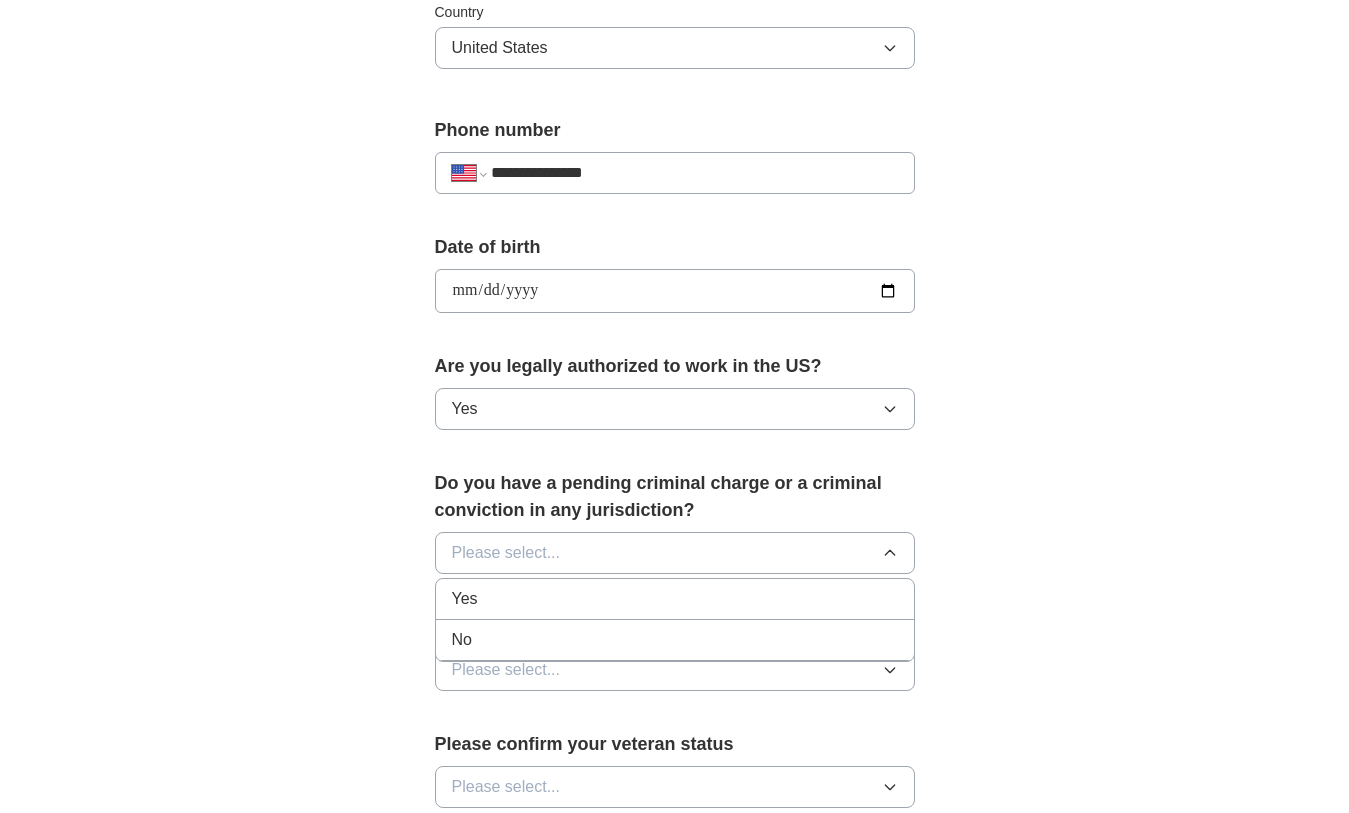 type 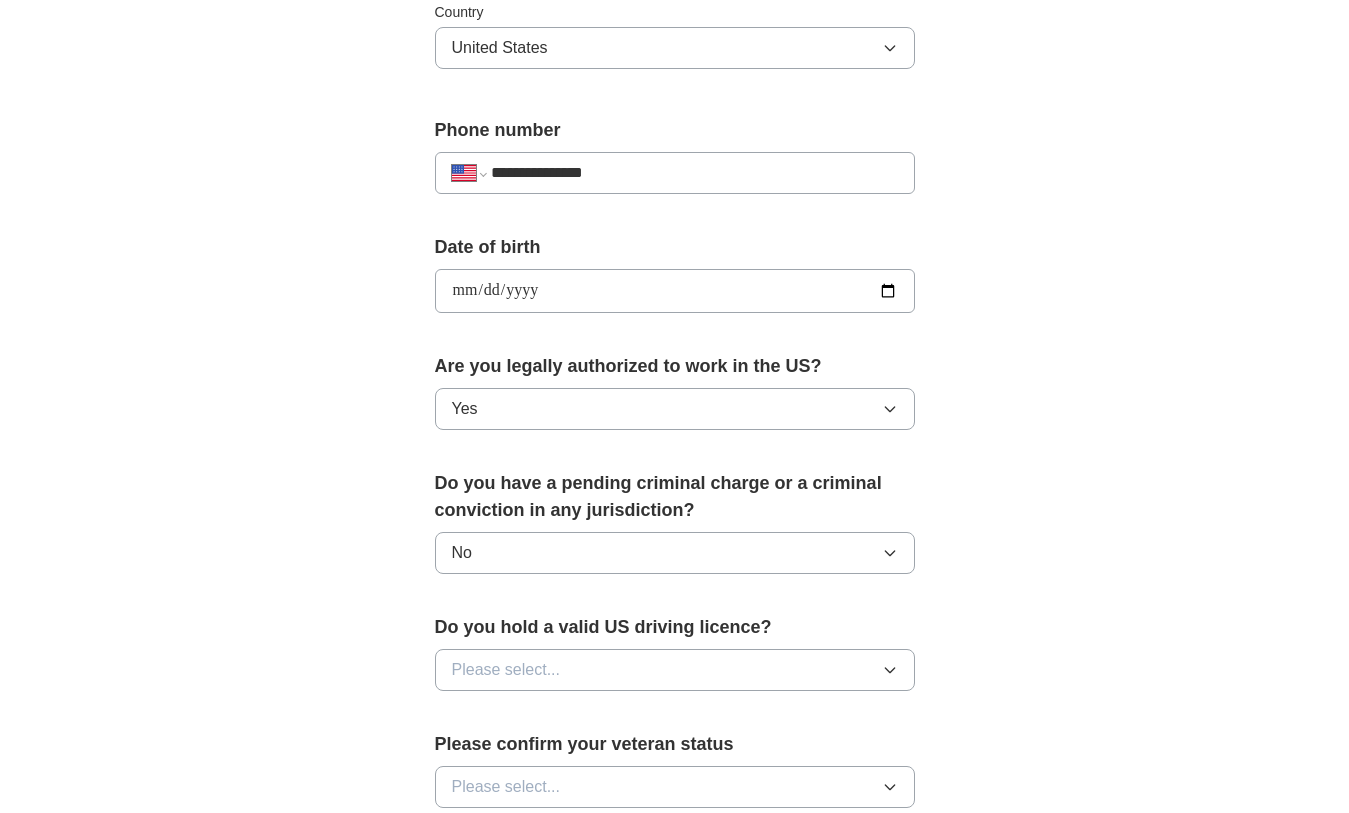 click on "Please select..." at bounding box center (506, 670) 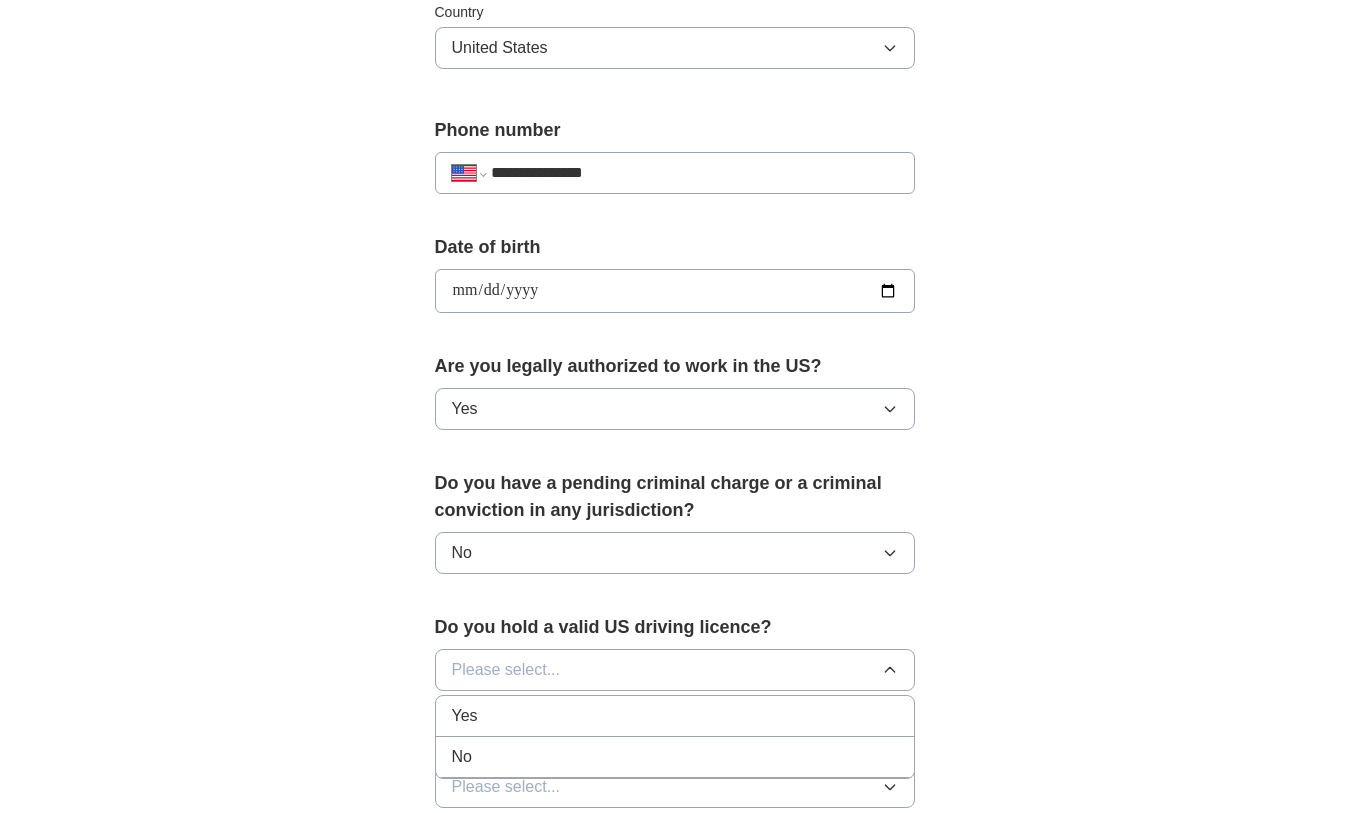 click on "Yes" at bounding box center (675, 716) 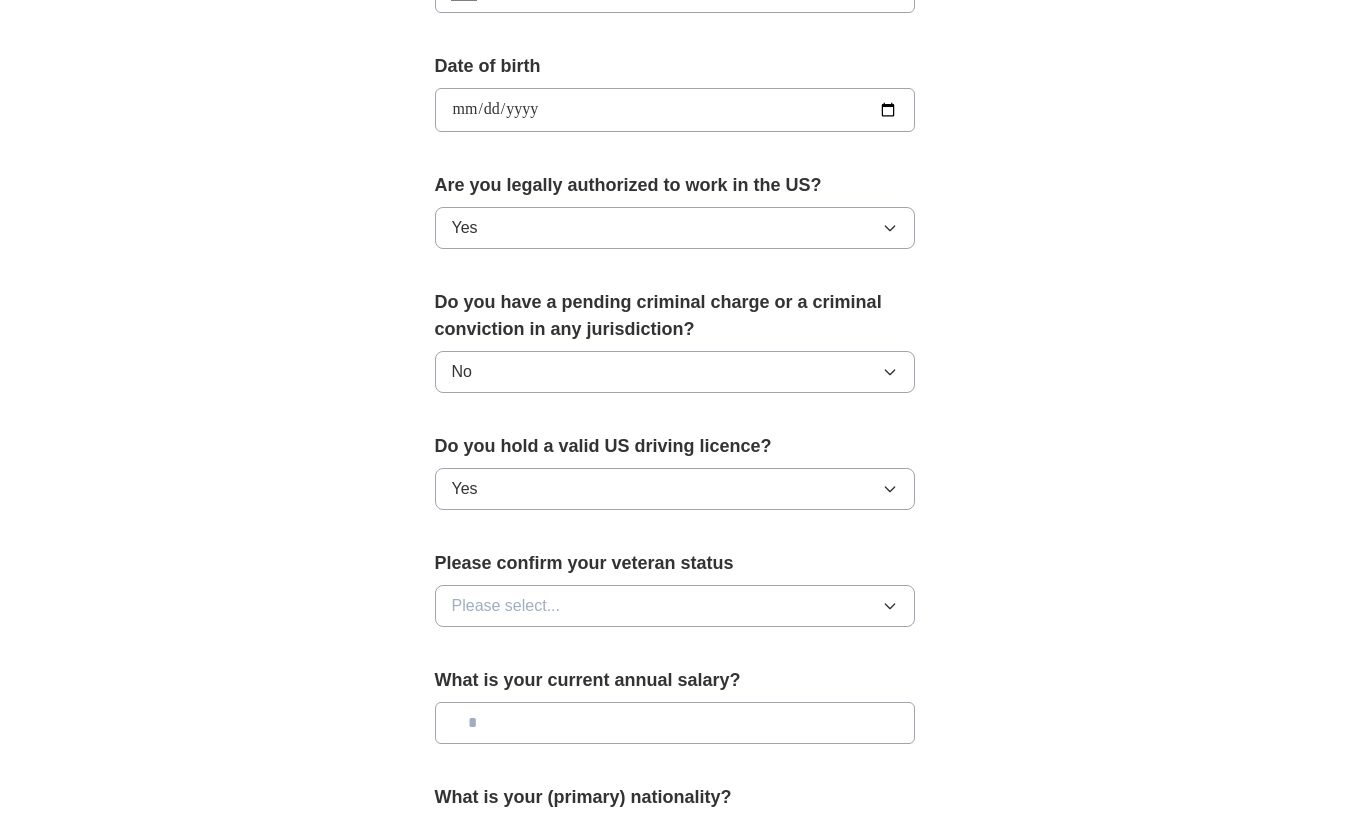 scroll, scrollTop: 927, scrollLeft: 0, axis: vertical 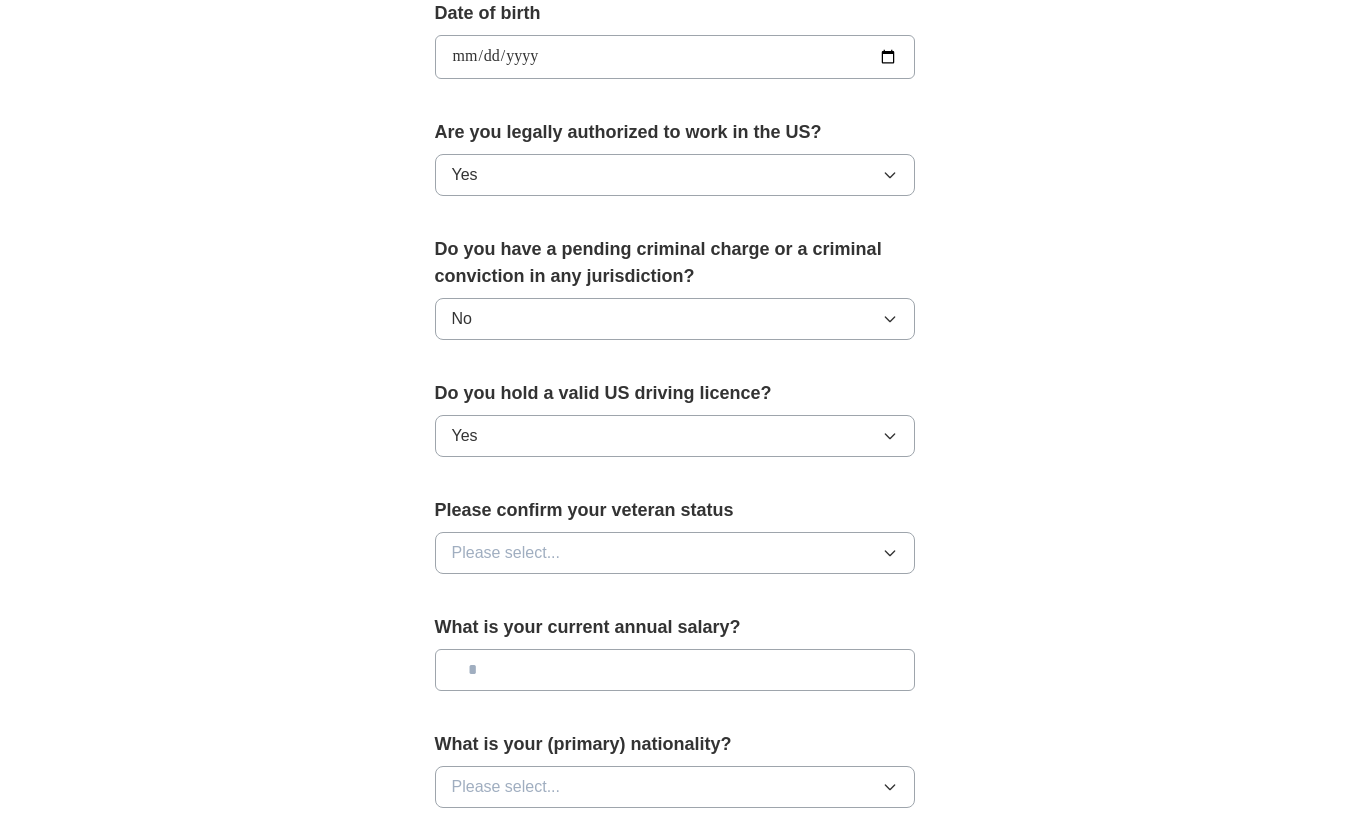 click on "Please select..." at bounding box center (506, 553) 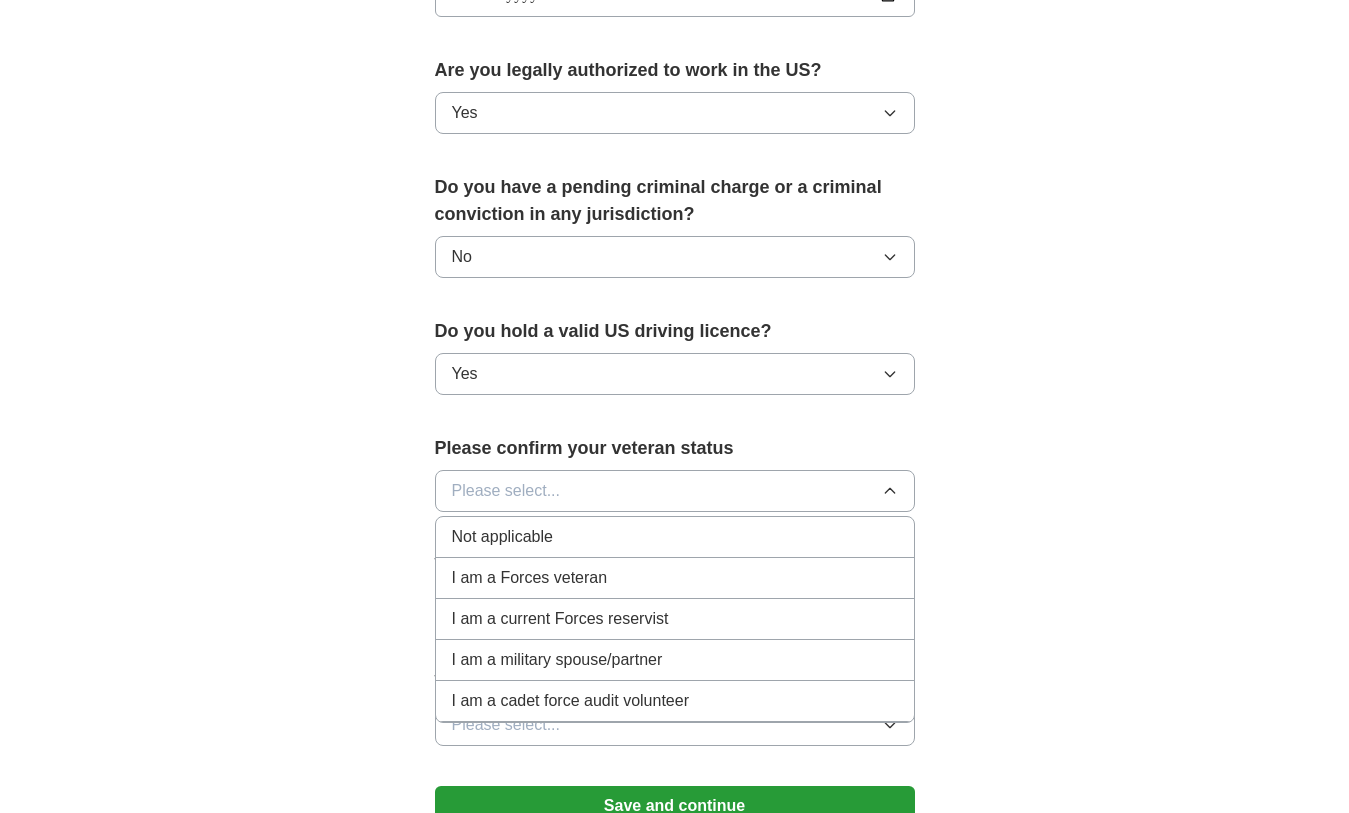scroll, scrollTop: 990, scrollLeft: 0, axis: vertical 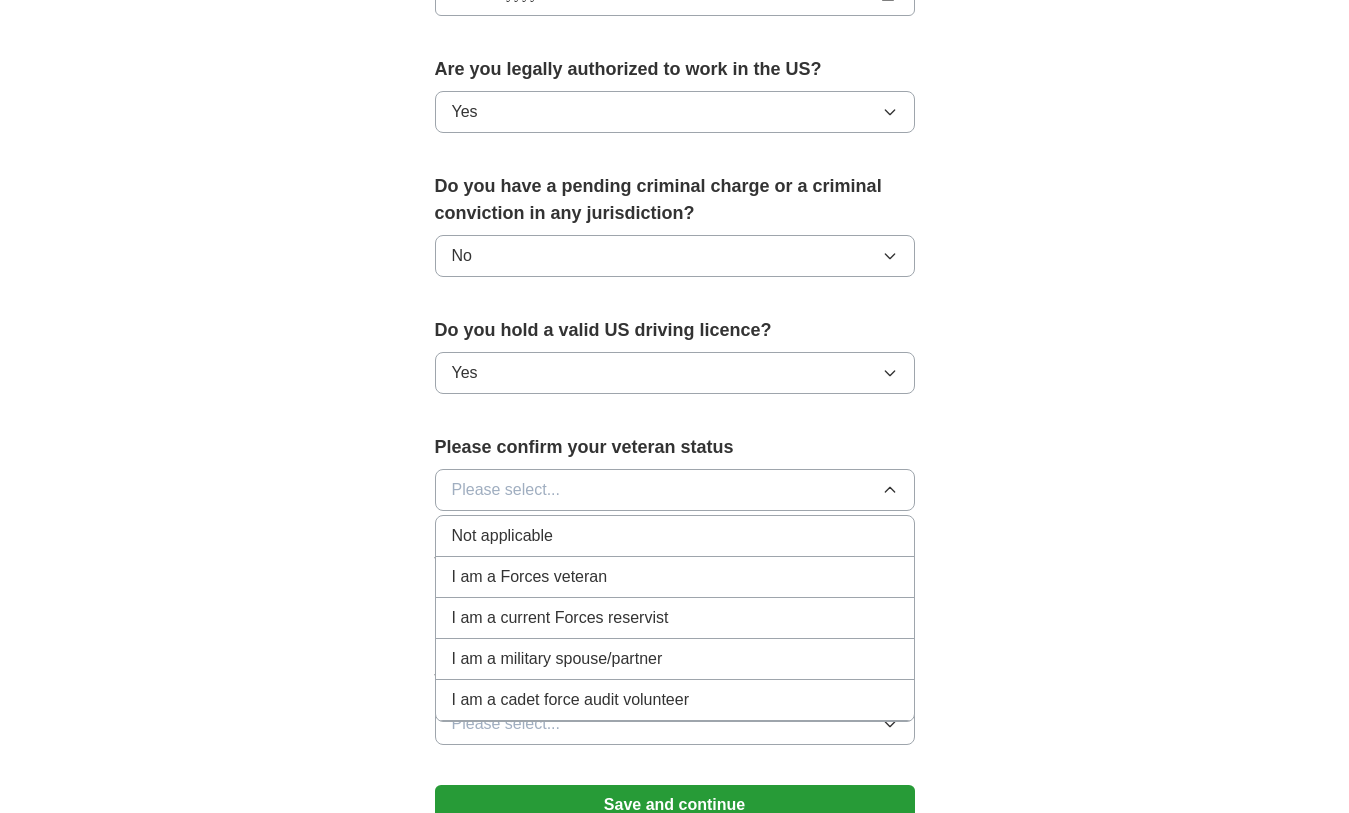click on "Not applicable" at bounding box center (502, 536) 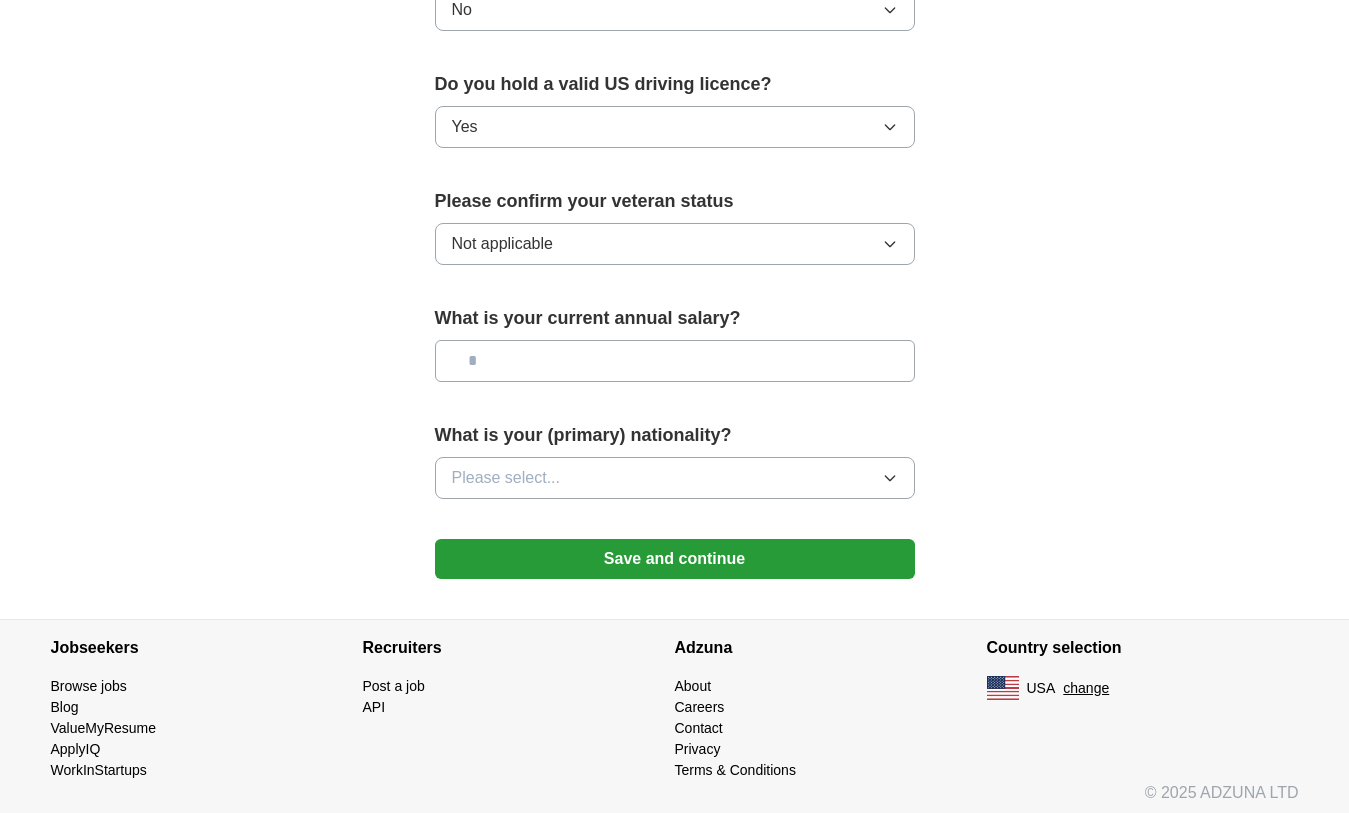 scroll, scrollTop: 1244, scrollLeft: 0, axis: vertical 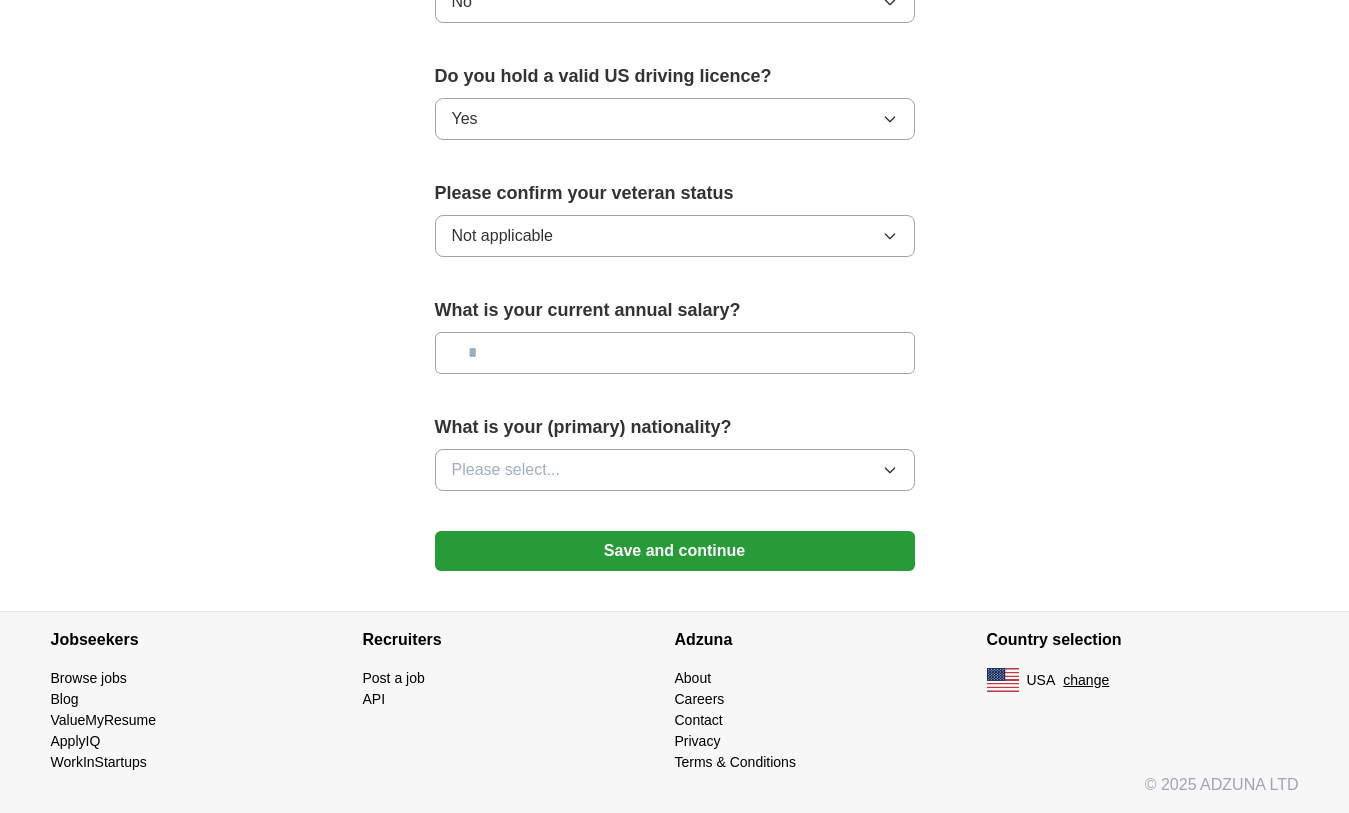 click on "Please select..." at bounding box center [675, 470] 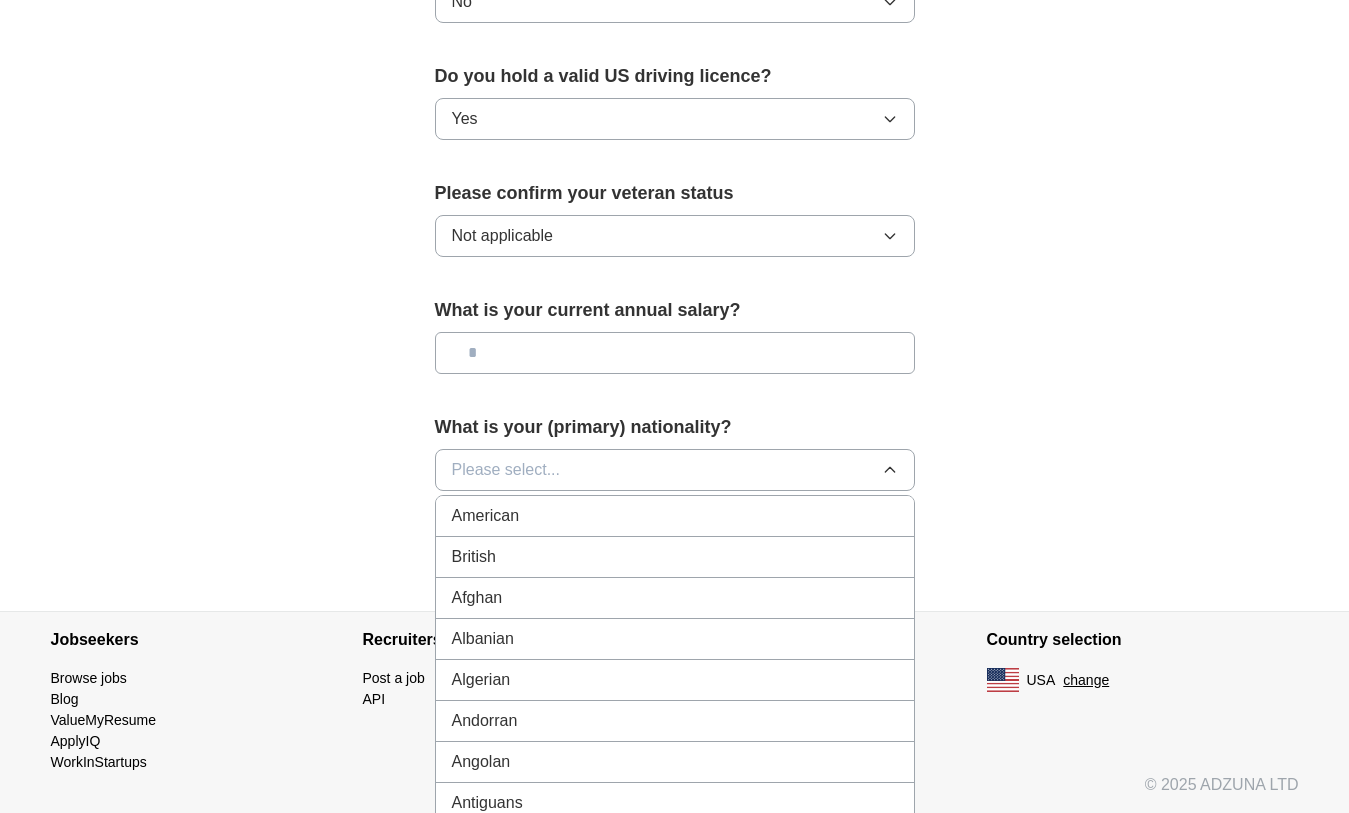 click on "American" at bounding box center (675, 516) 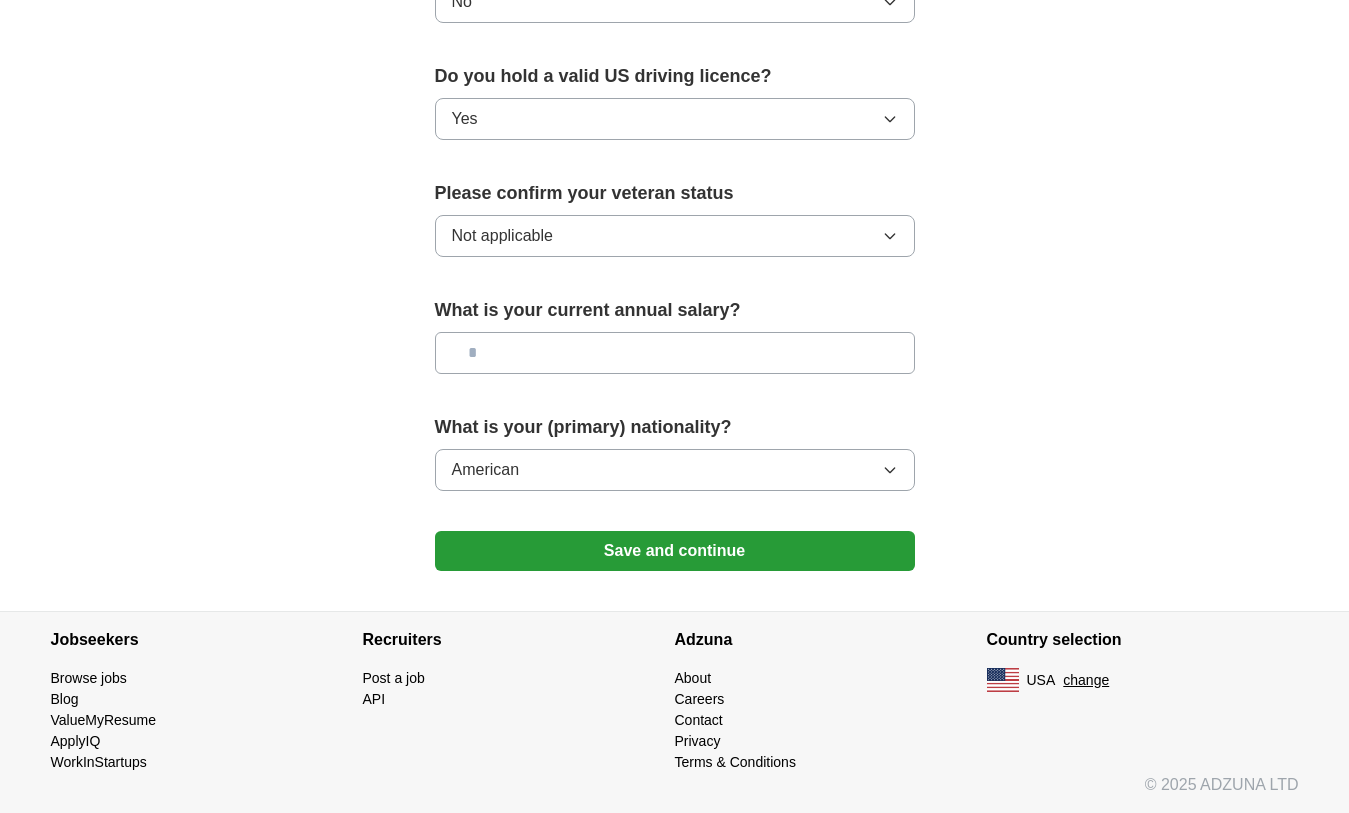 click on "Save and continue" at bounding box center [675, 551] 